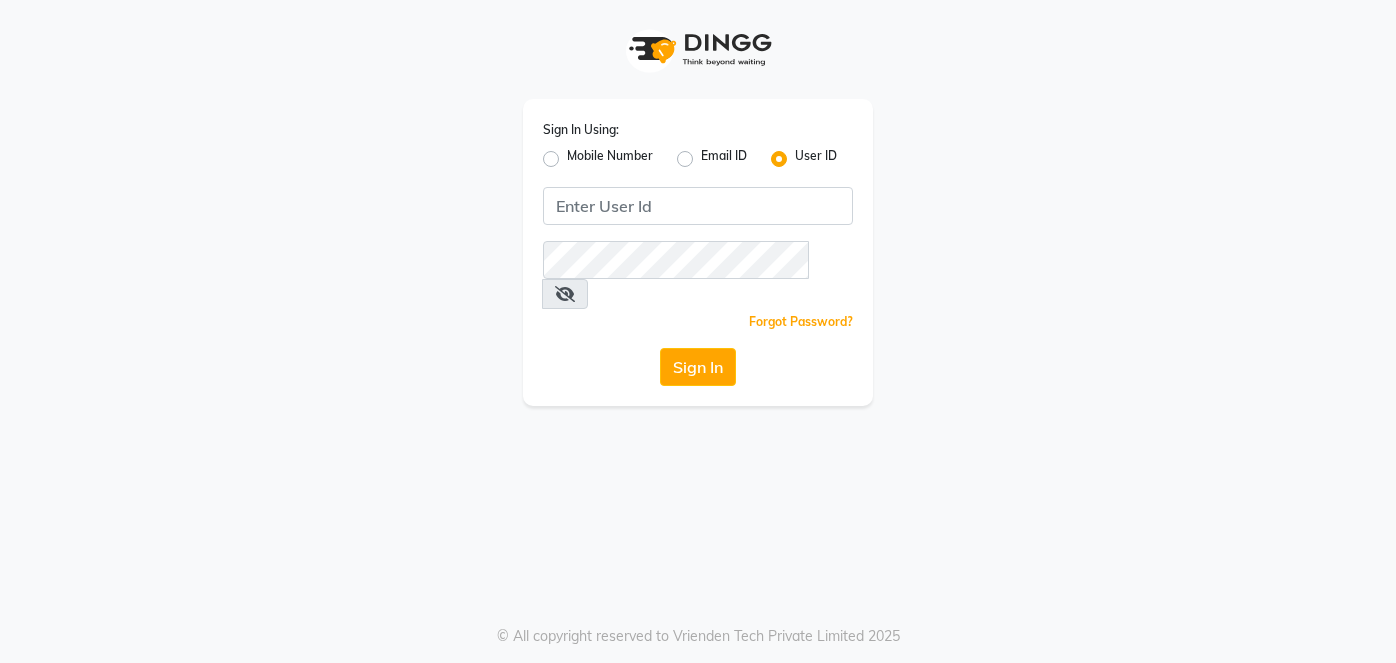 scroll, scrollTop: 0, scrollLeft: 0, axis: both 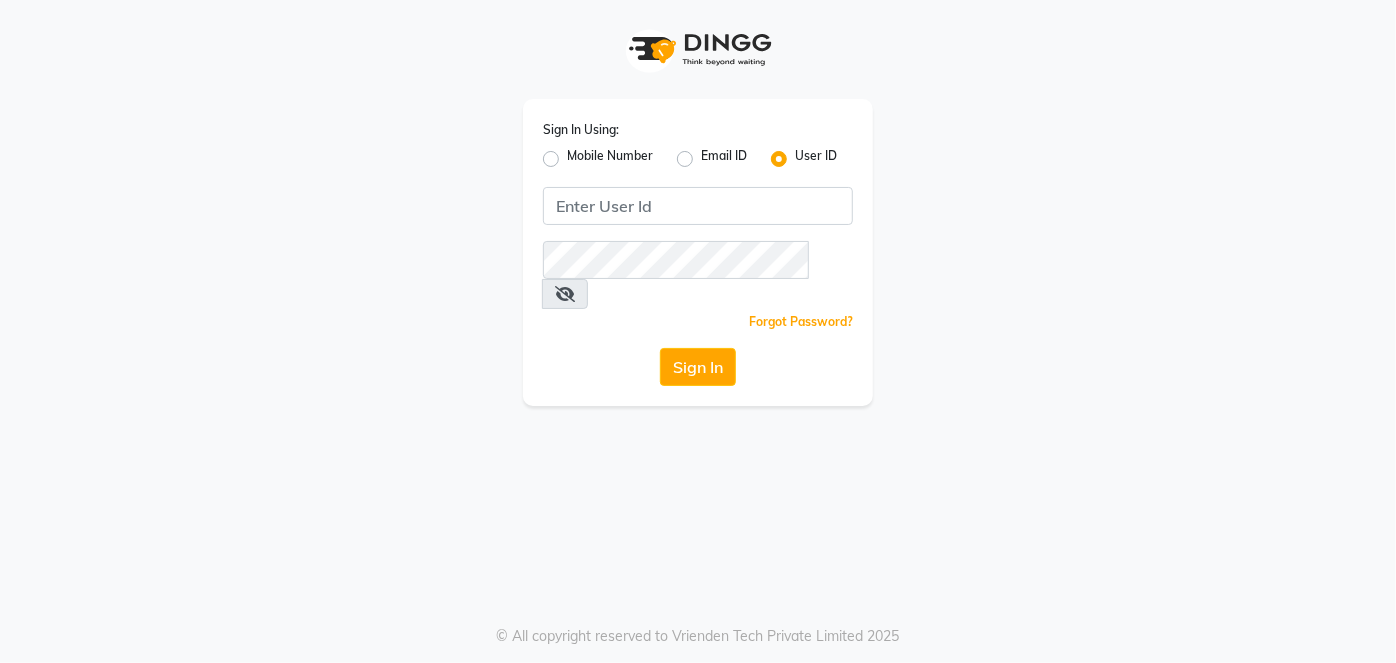 click on "Mobile Number" 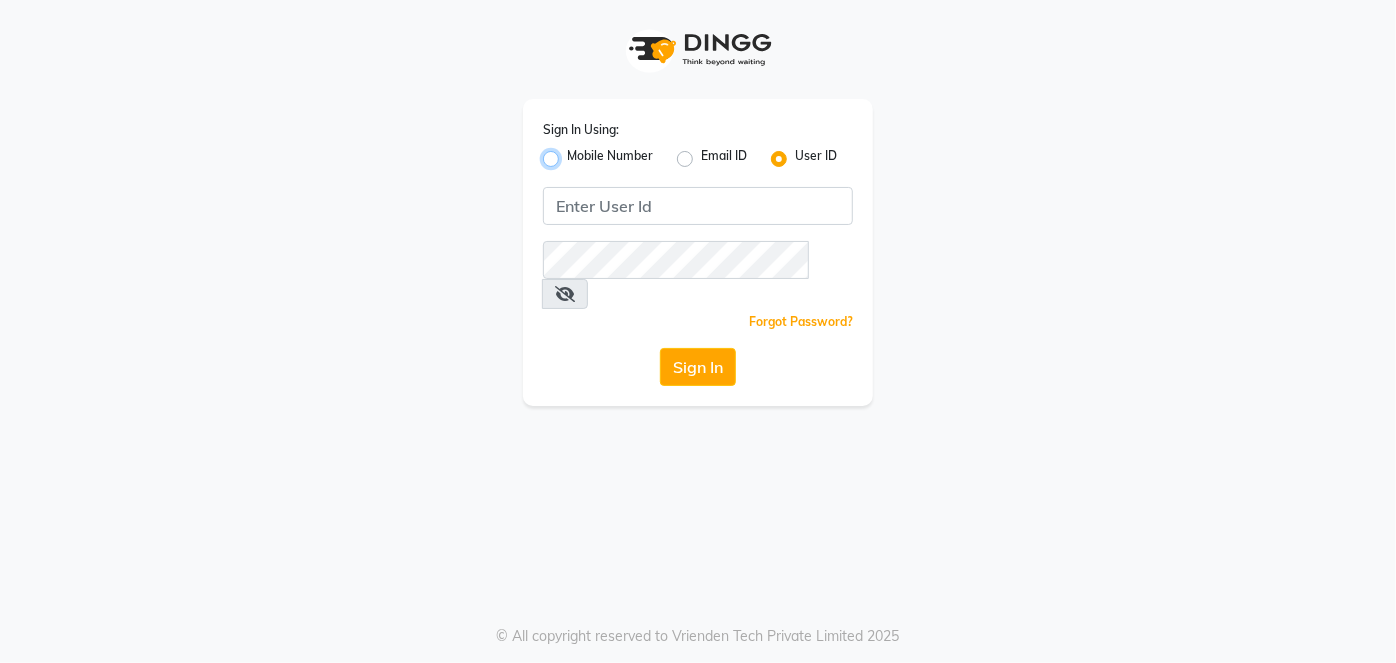 click on "Mobile Number" at bounding box center (573, 153) 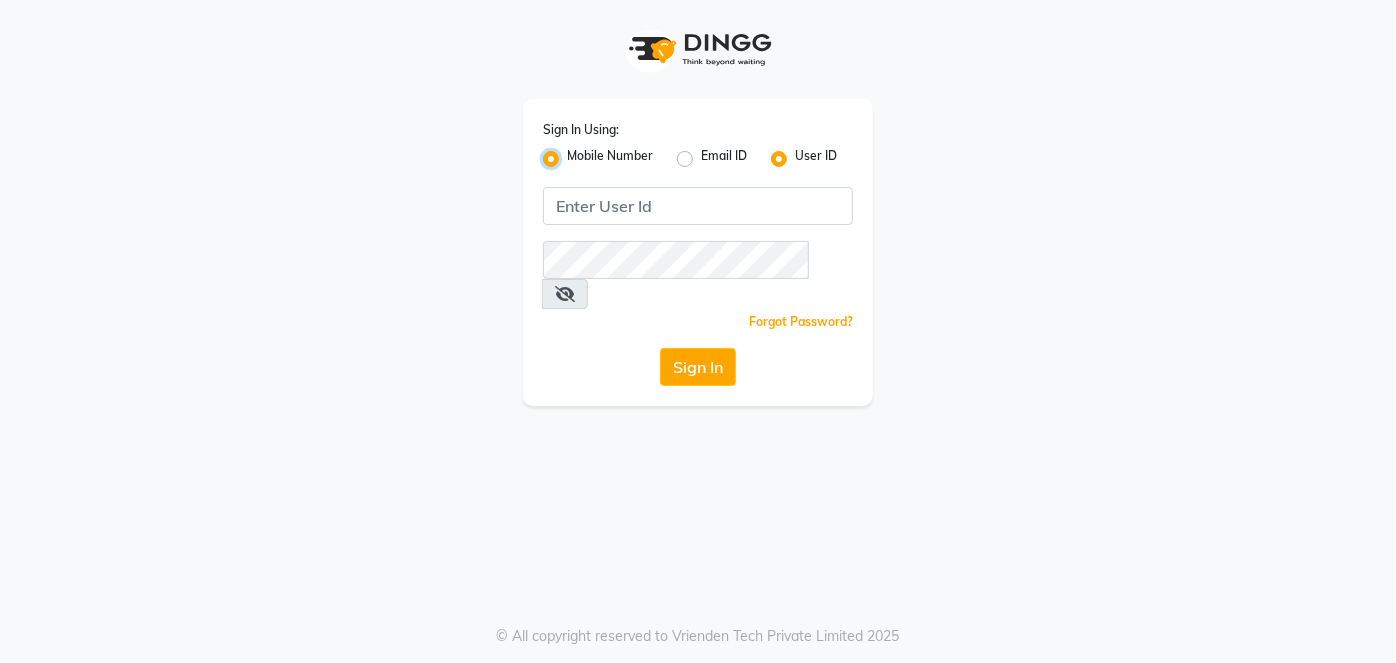 radio on "false" 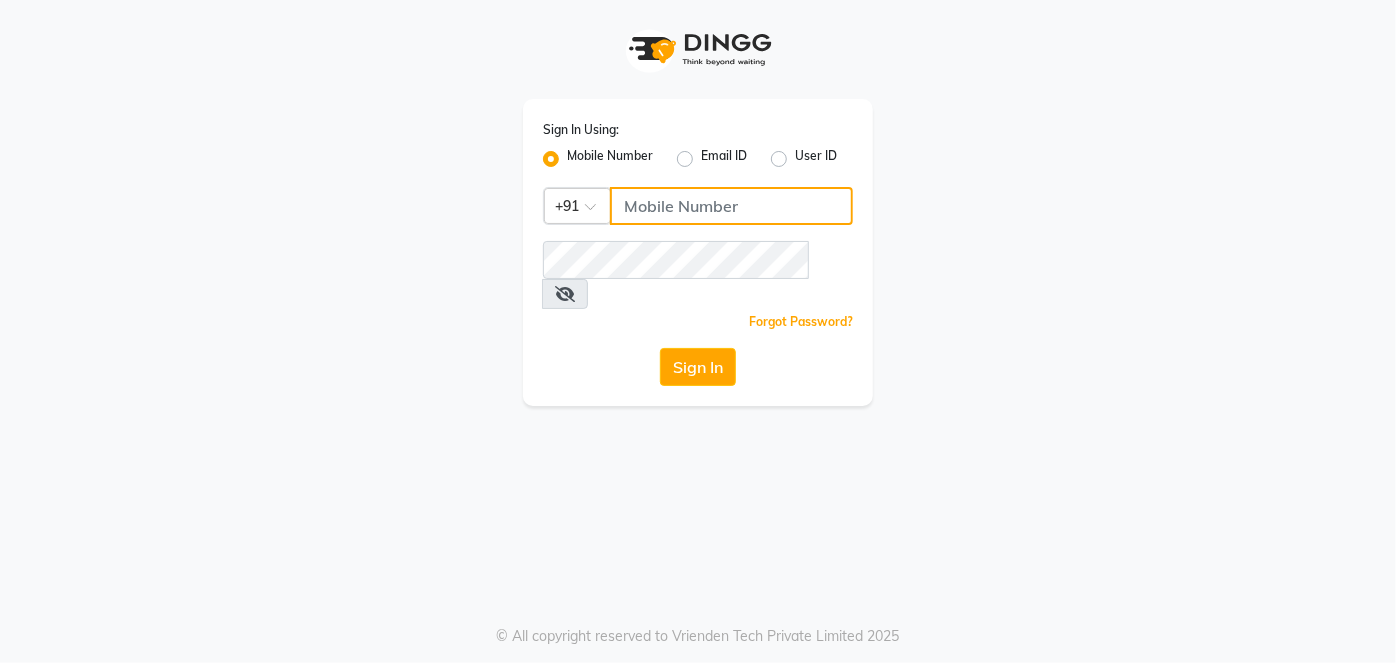 click 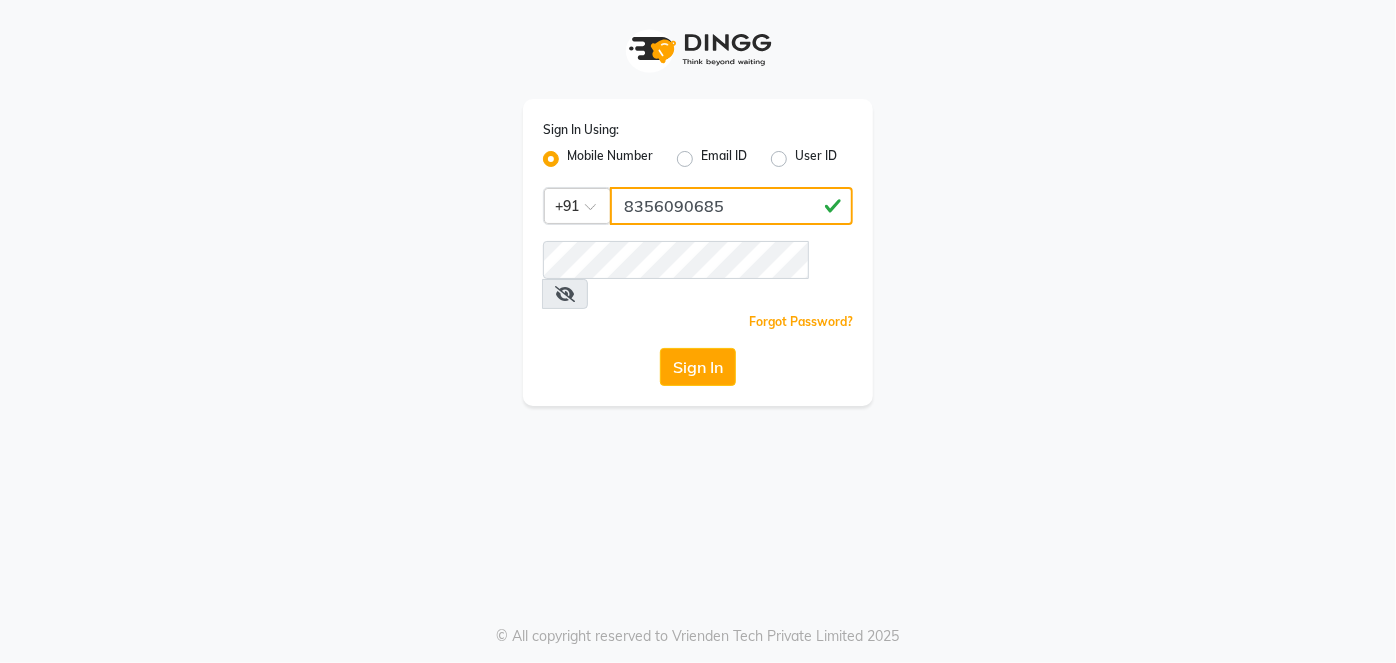 type on "8356090685" 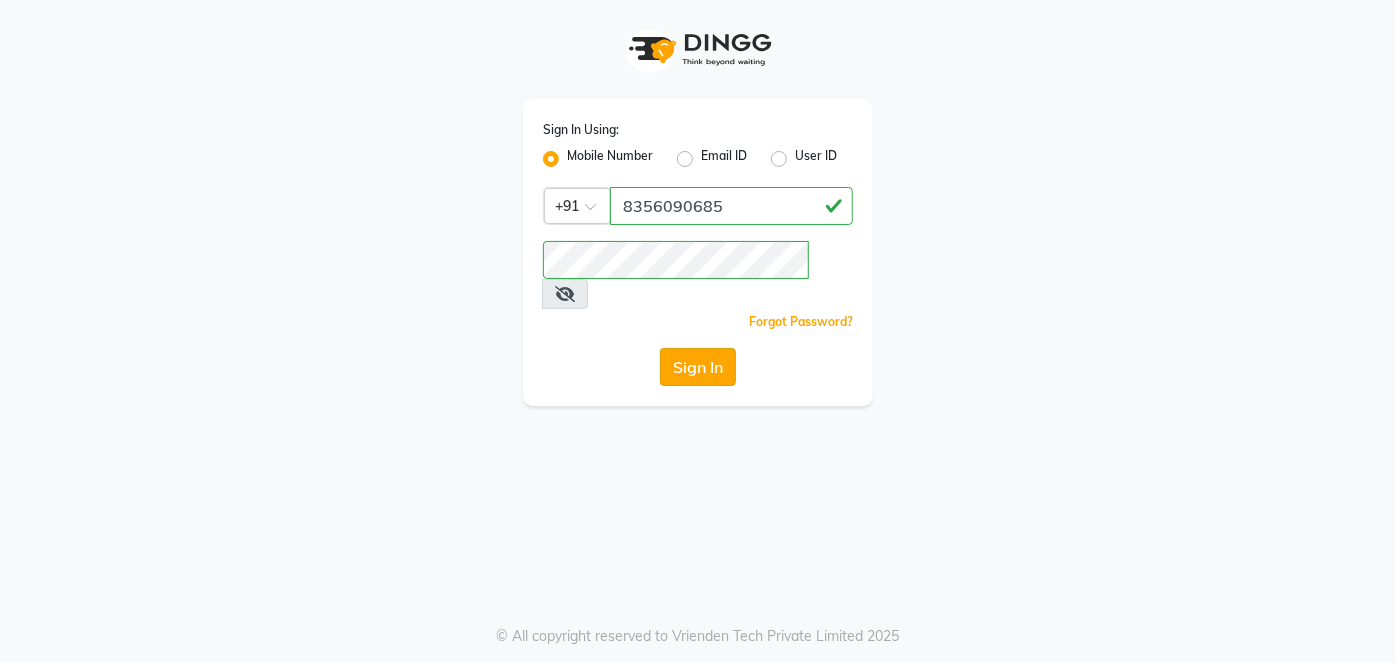 click on "Sign In" 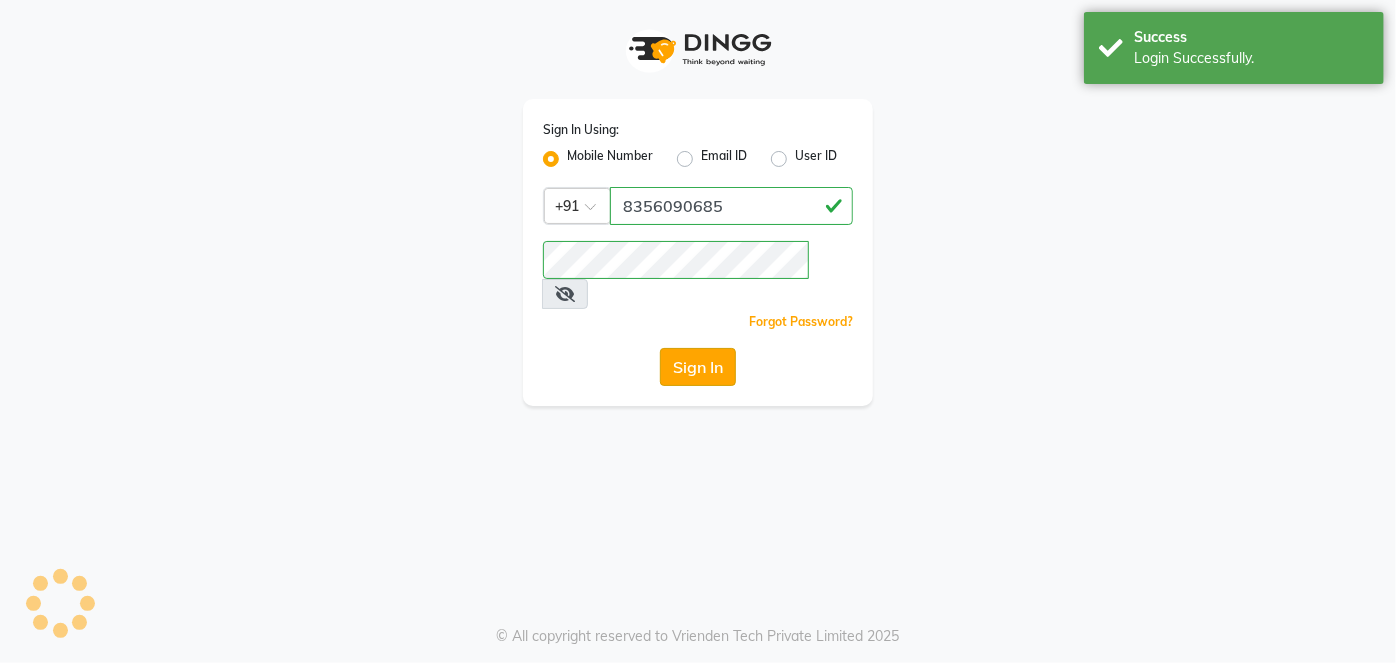 select on "3537" 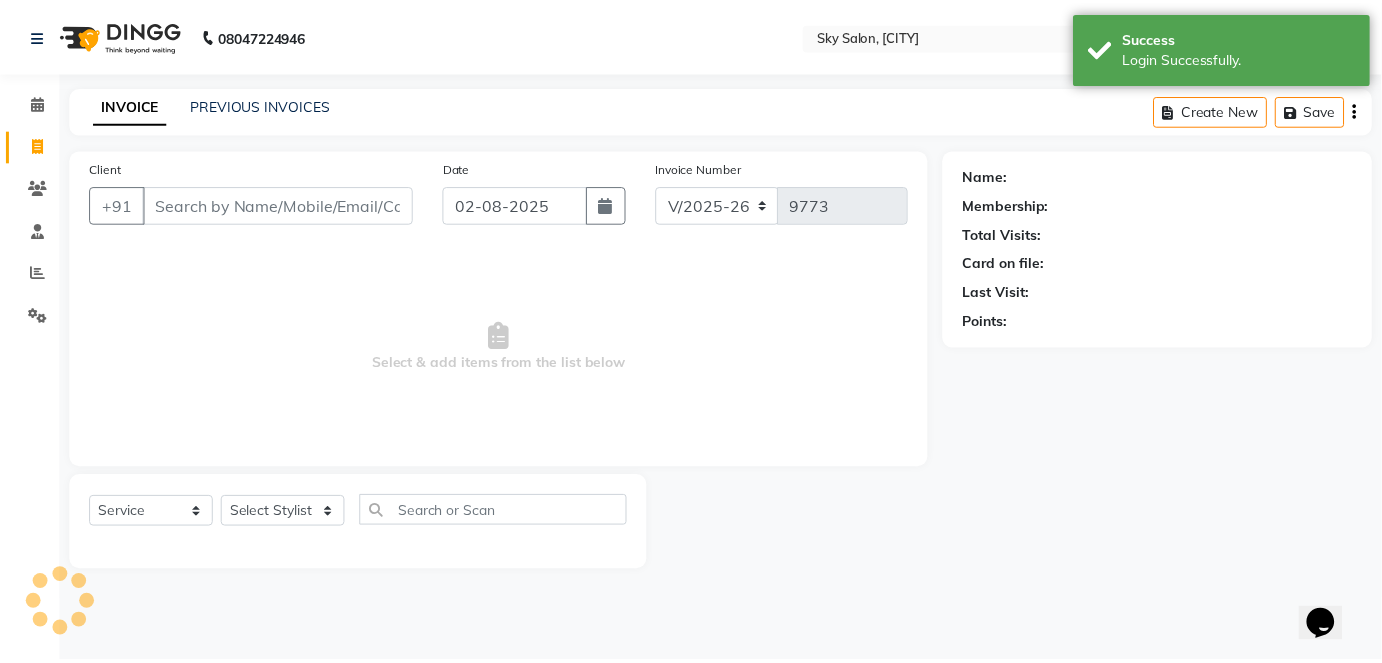 scroll, scrollTop: 0, scrollLeft: 0, axis: both 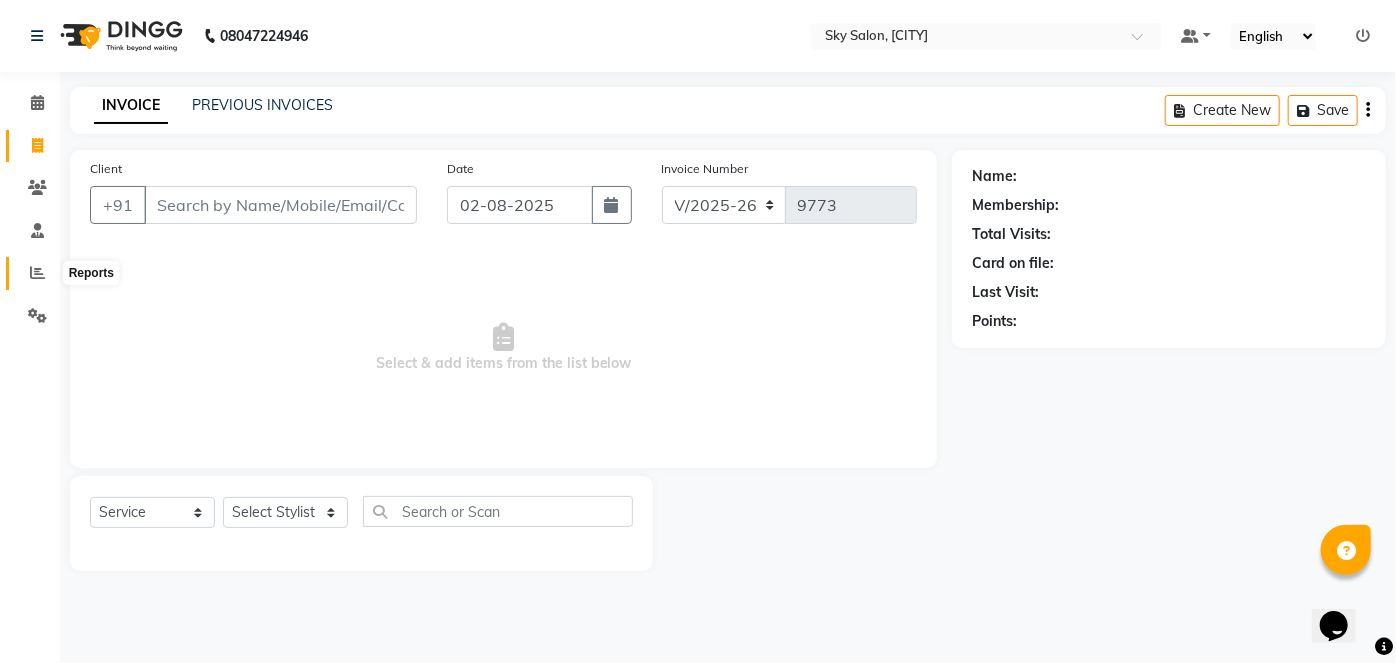 click 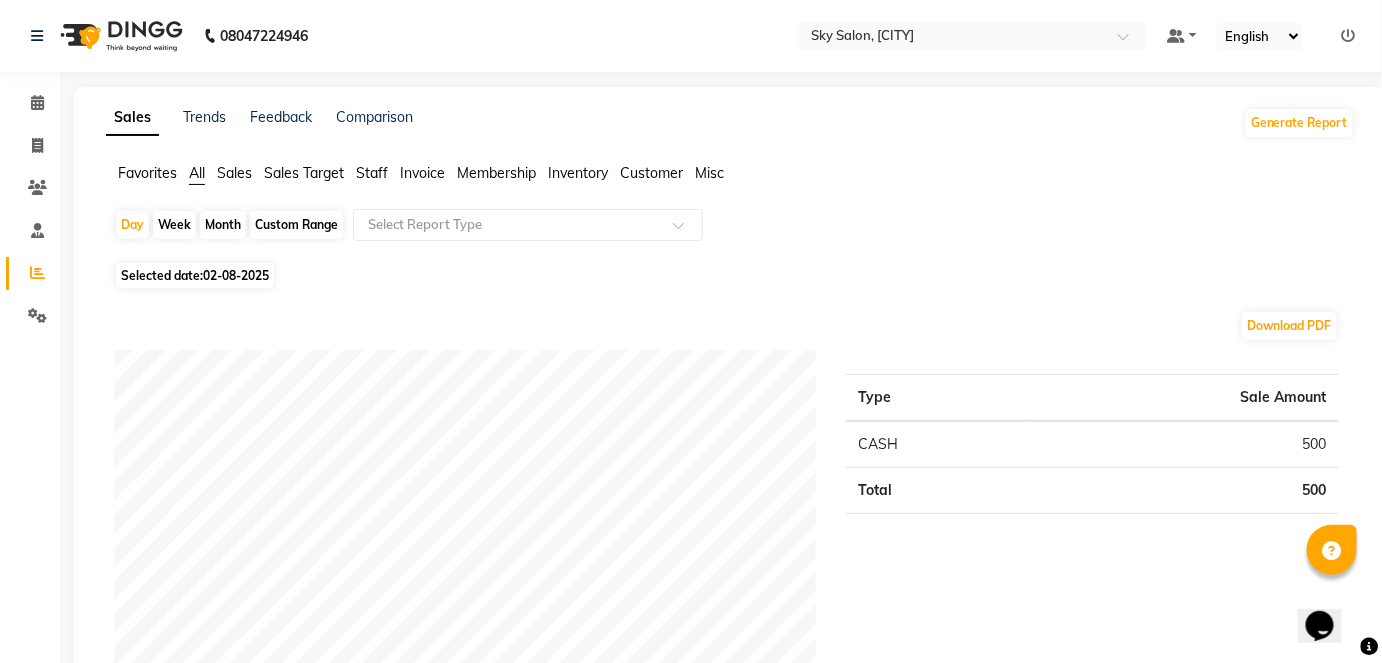 click on "Staff" 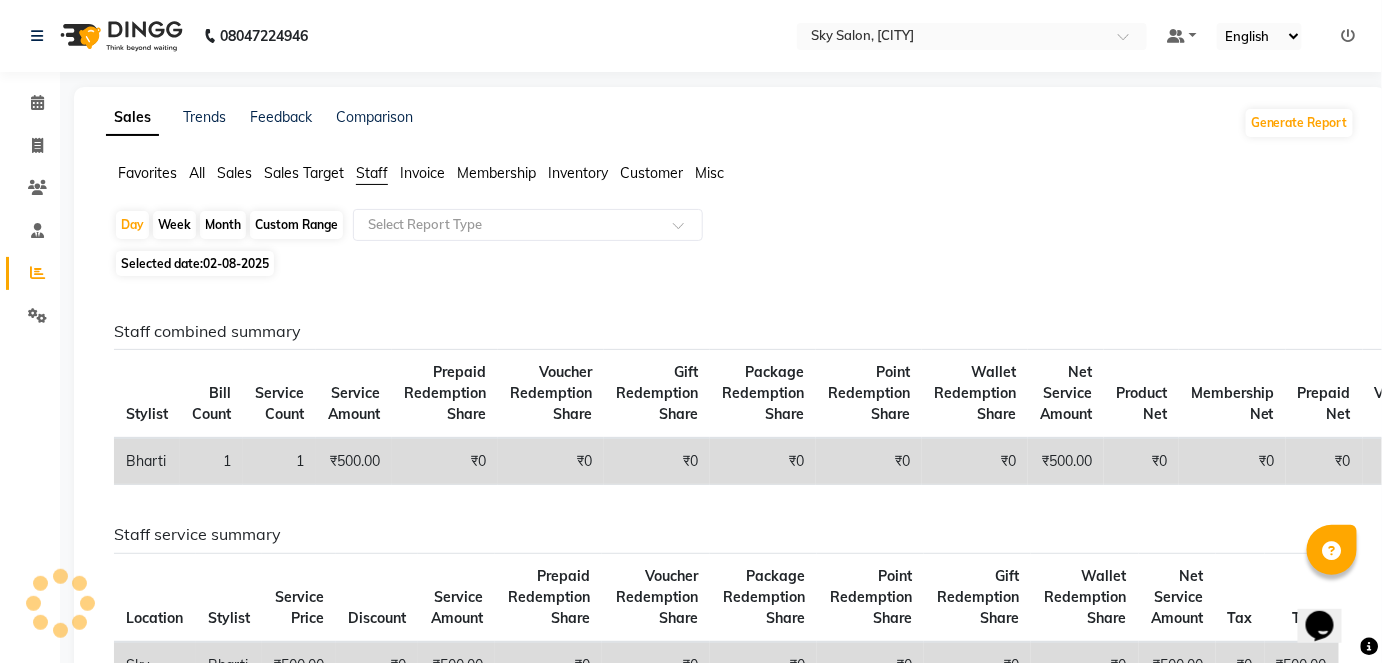 click on "Custom Range" 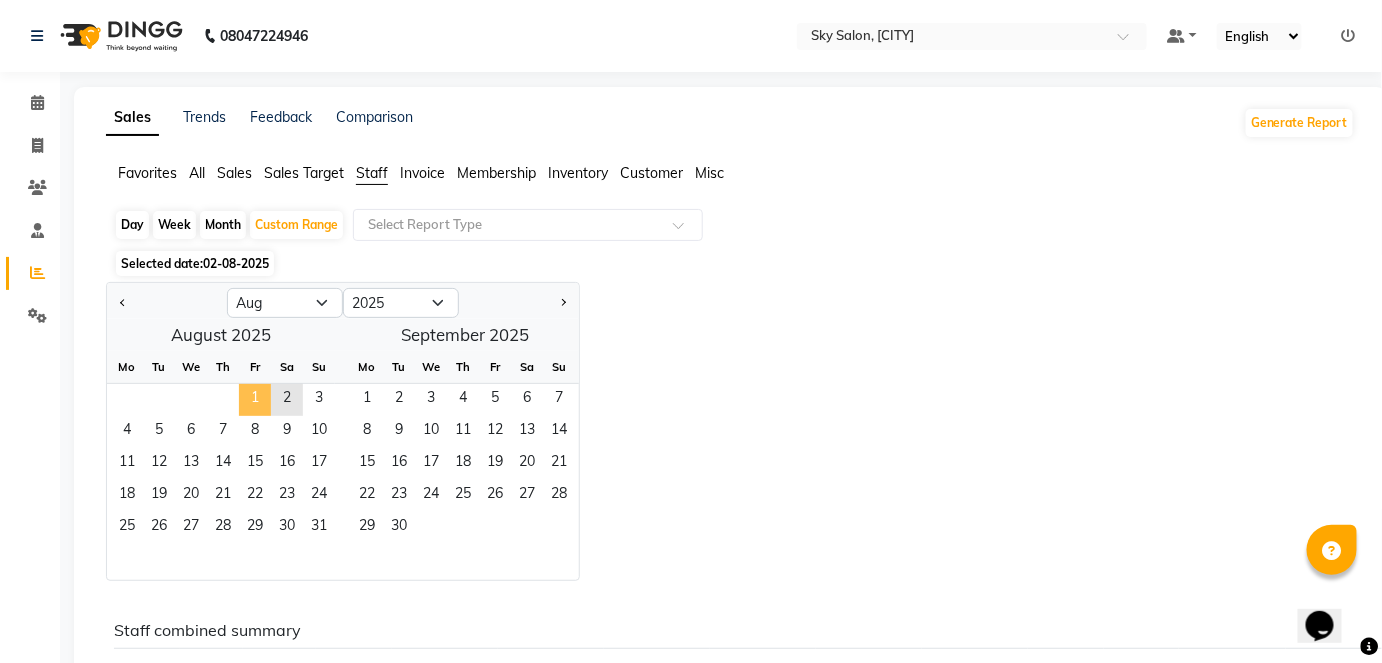 click on "1" 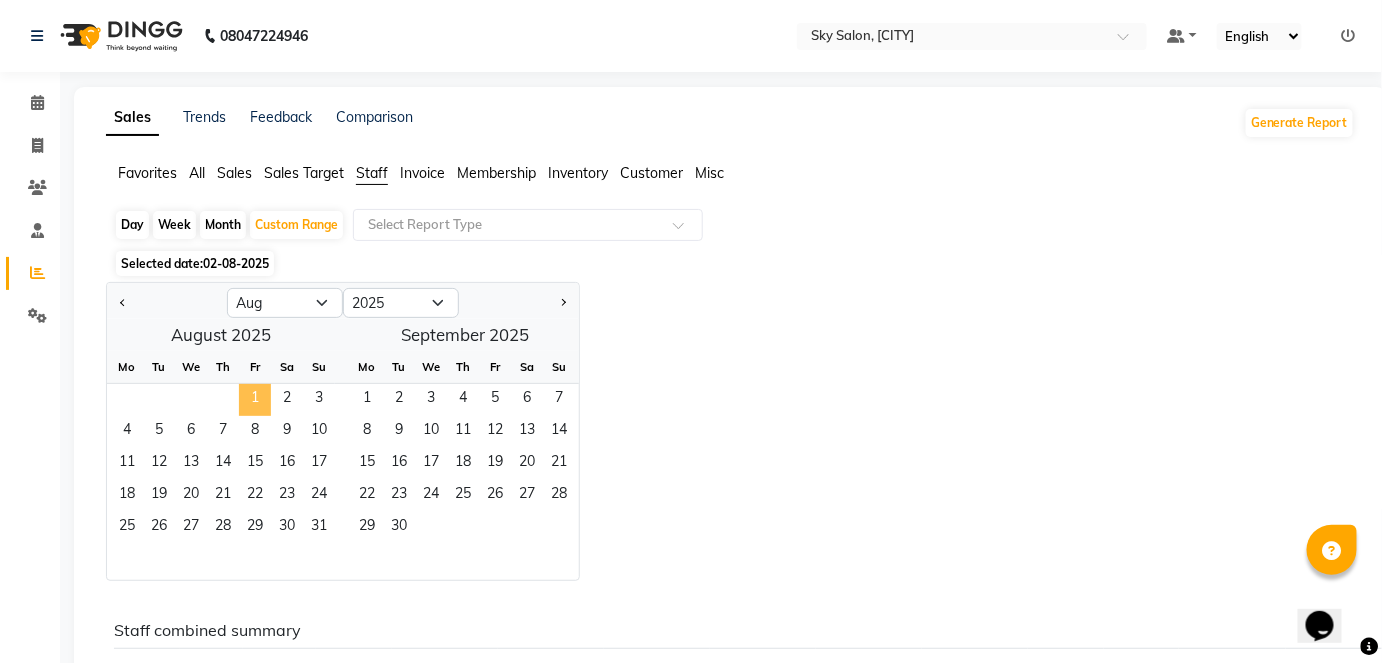 click on "1" 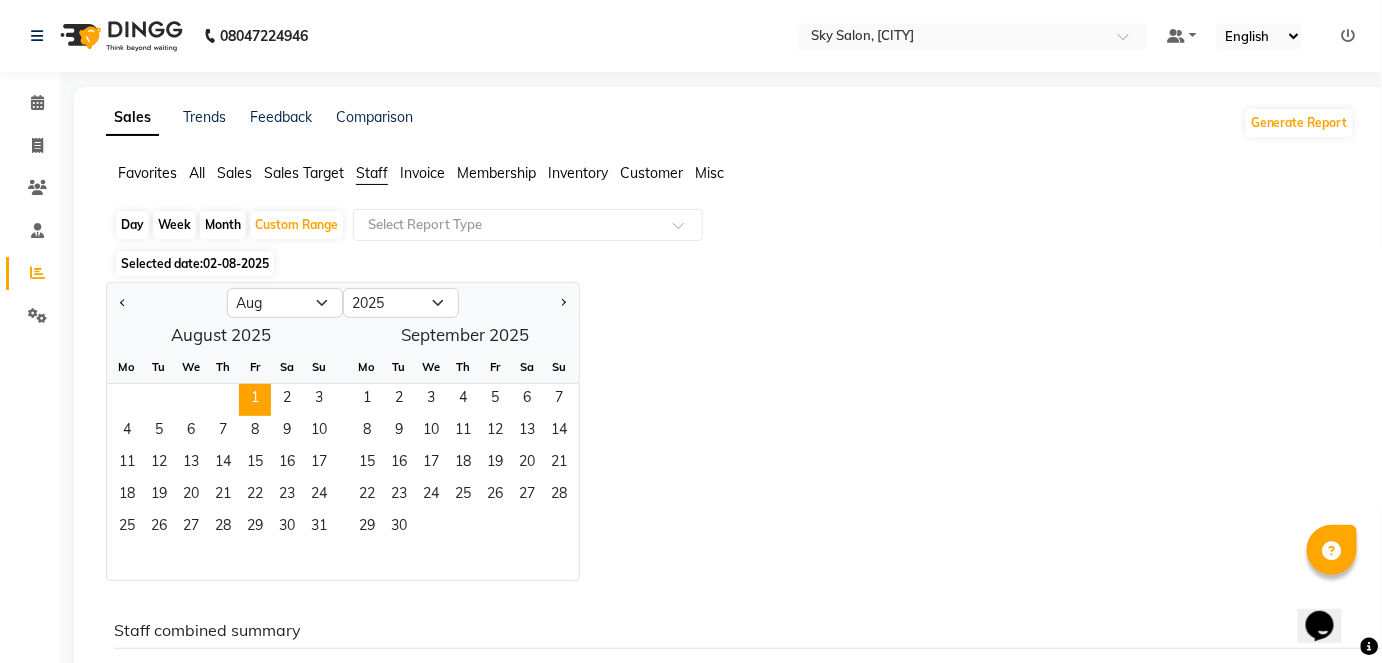 click on "Jan Feb Mar Apr May Jun Jul Aug Sep Oct Nov Dec 2015 2016 2017 2018 2019 2020 2021 2022 2023 2024 2025 2026 2027 2028 2029 2030 2031 2032 2033 2034 2035  August 2025  Mo Tu We Th Fr Sa Su  1   2   3   4   5   6   7   8   9   10   11   12   13   14   15   16   17   18   19   20   21   22   23   24   25   26   27   28   29   30   September 2025  Mo Tu We Th Fr Sa Su  1   2   3   4   5   6   7   8   9   10   11   12   13   14   15   16   17   18   19   20   21   22   23   24   25   26   27   28   29   30" 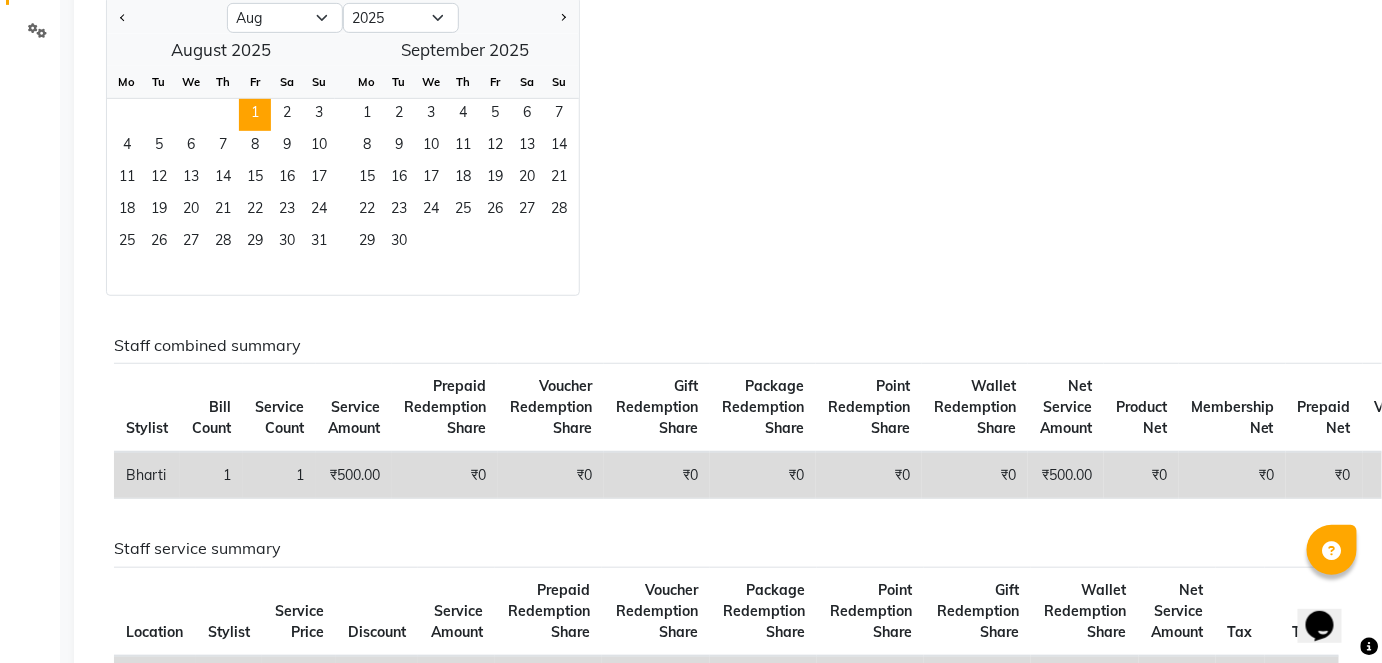 scroll, scrollTop: 211, scrollLeft: 0, axis: vertical 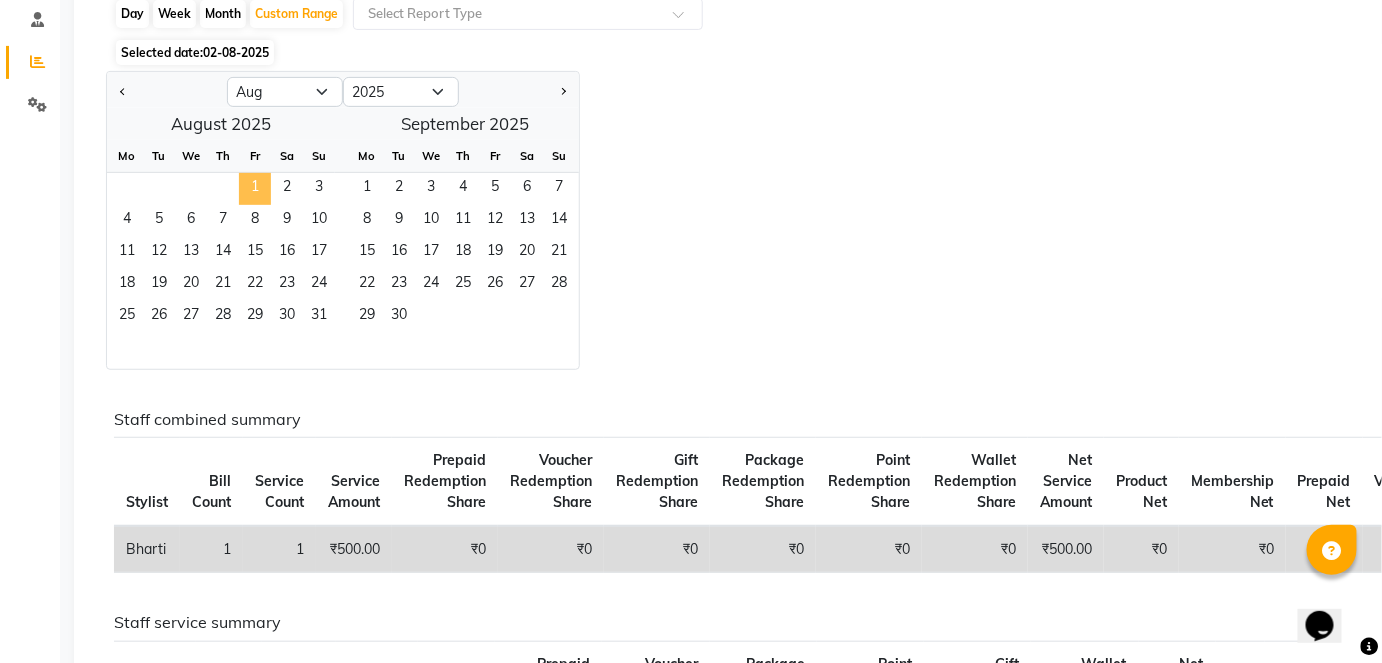 click on "1" 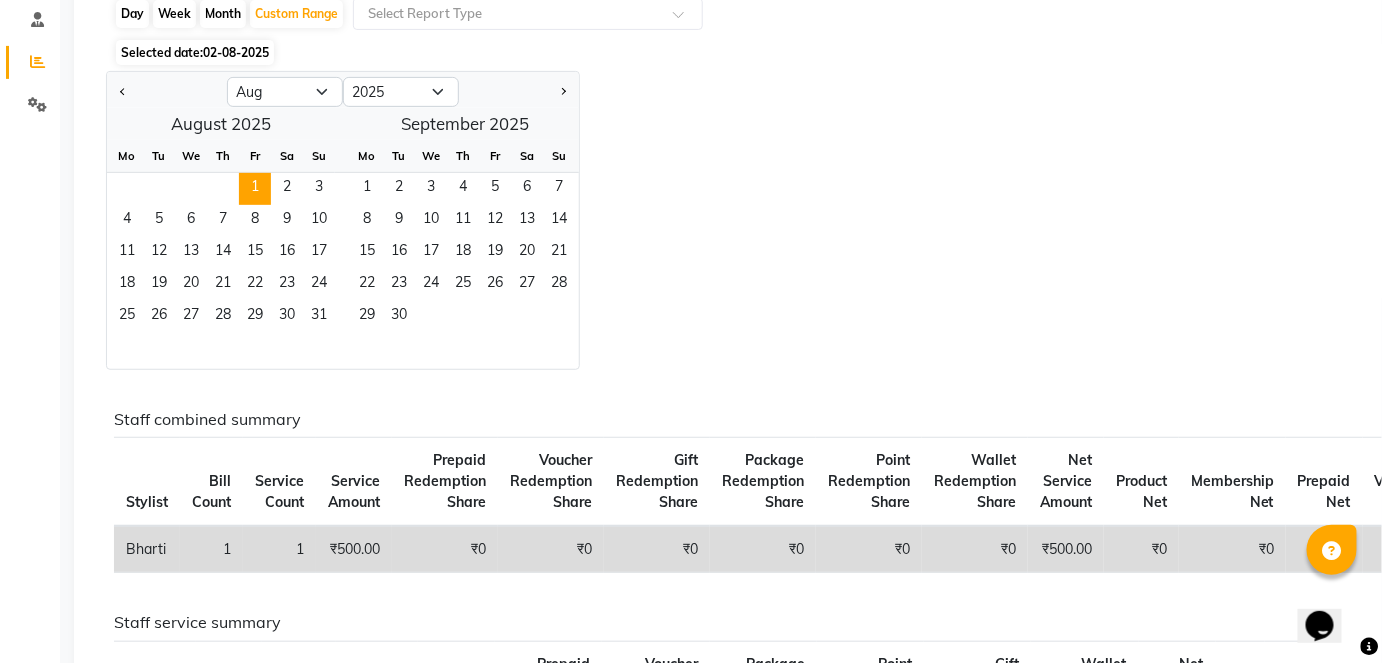 click on "Jan Feb Mar Apr May Jun Jul Aug Sep Oct Nov Dec 2015 2016 2017 2018 2019 2020 2021 2022 2023 2024 2025 2026 2027 2028 2029 2030 2031 2032 2033 2034 2035  August 2025  Mo Tu We Th Fr Sa Su  1   2   3   4   5   6   7   8   9   10   11   12   13   14   15   16   17   18   19   20   21   22   23   24   25   26   27   28   29   30   September 2025  Mo Tu We Th Fr Sa Su  1   2   3   4   5   6   7   8   9   10   11   12   13   14   15   16   17   18   19   20   21   22   23   24   25   26   27   28   29   30" 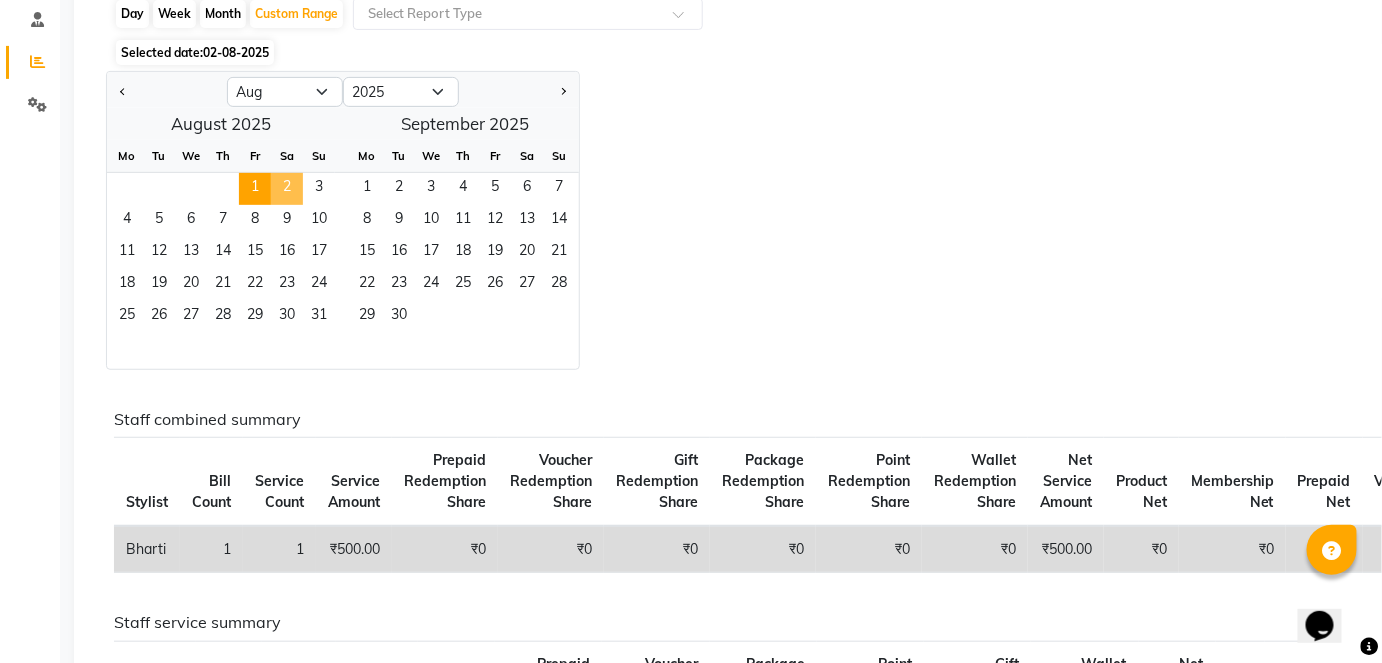 drag, startPoint x: 260, startPoint y: 187, endPoint x: 281, endPoint y: 185, distance: 21.095022 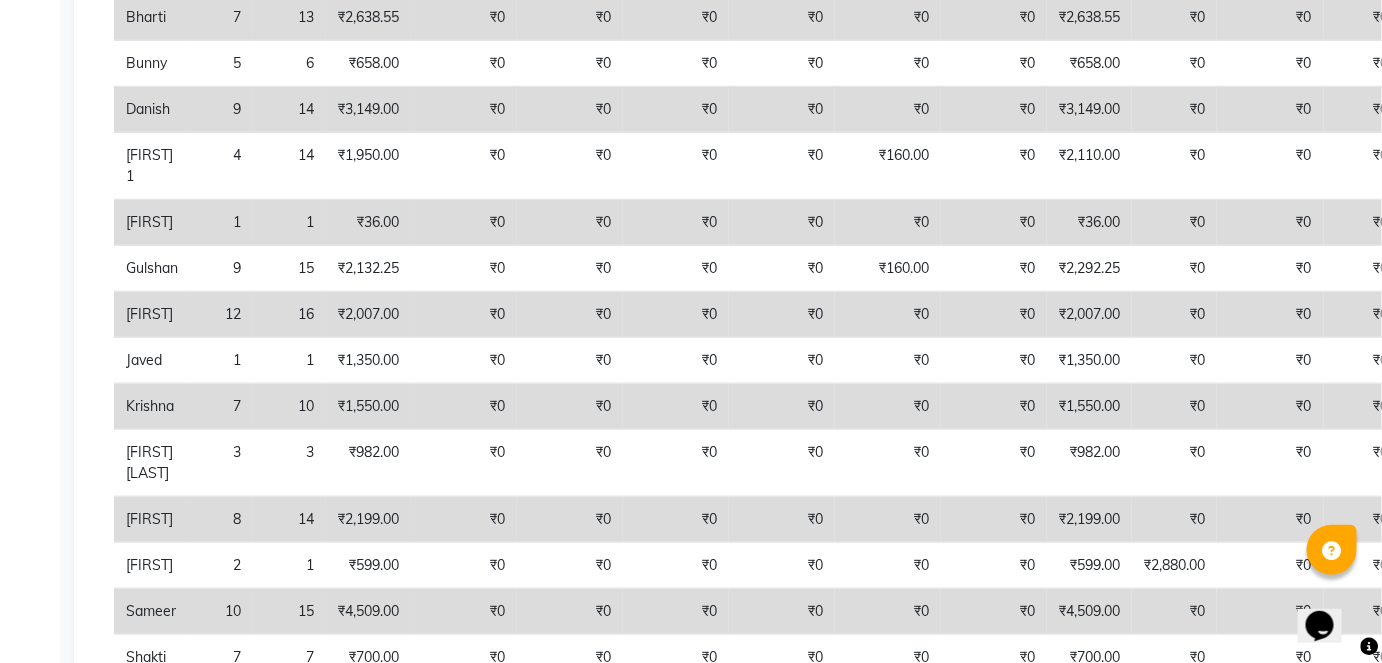 scroll, scrollTop: 542, scrollLeft: 0, axis: vertical 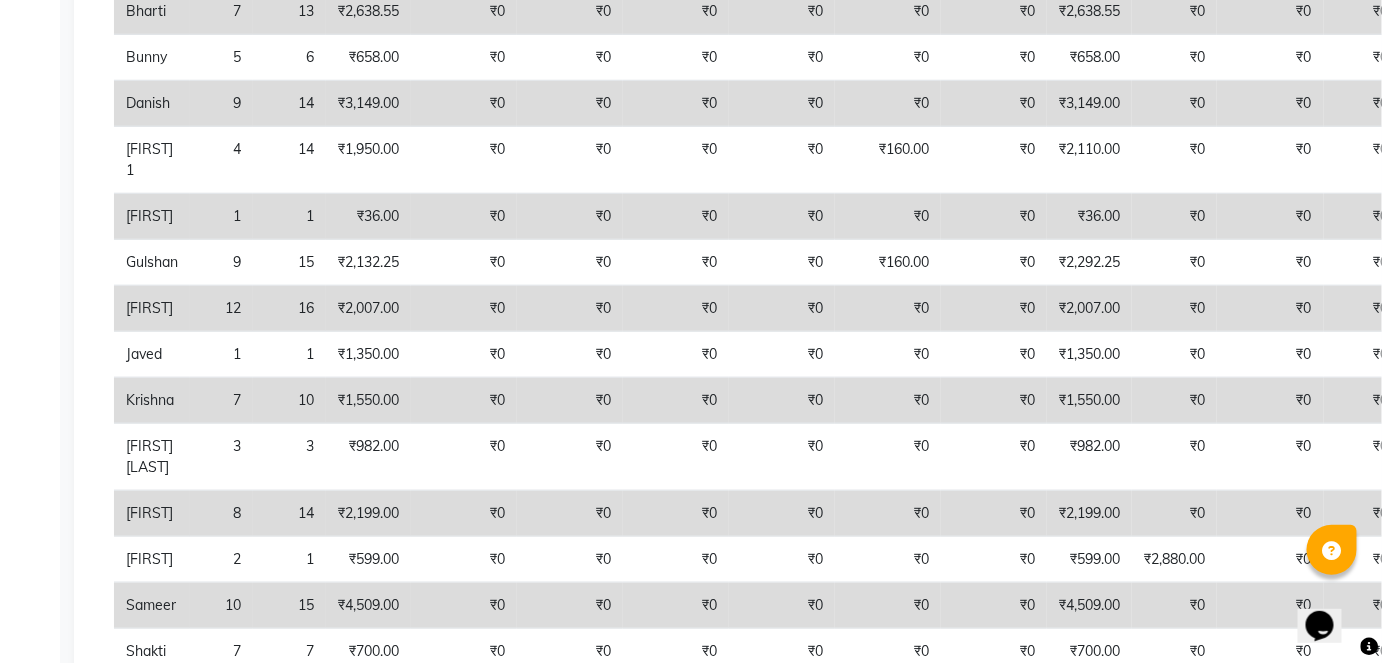 click on "₹1,550.00" 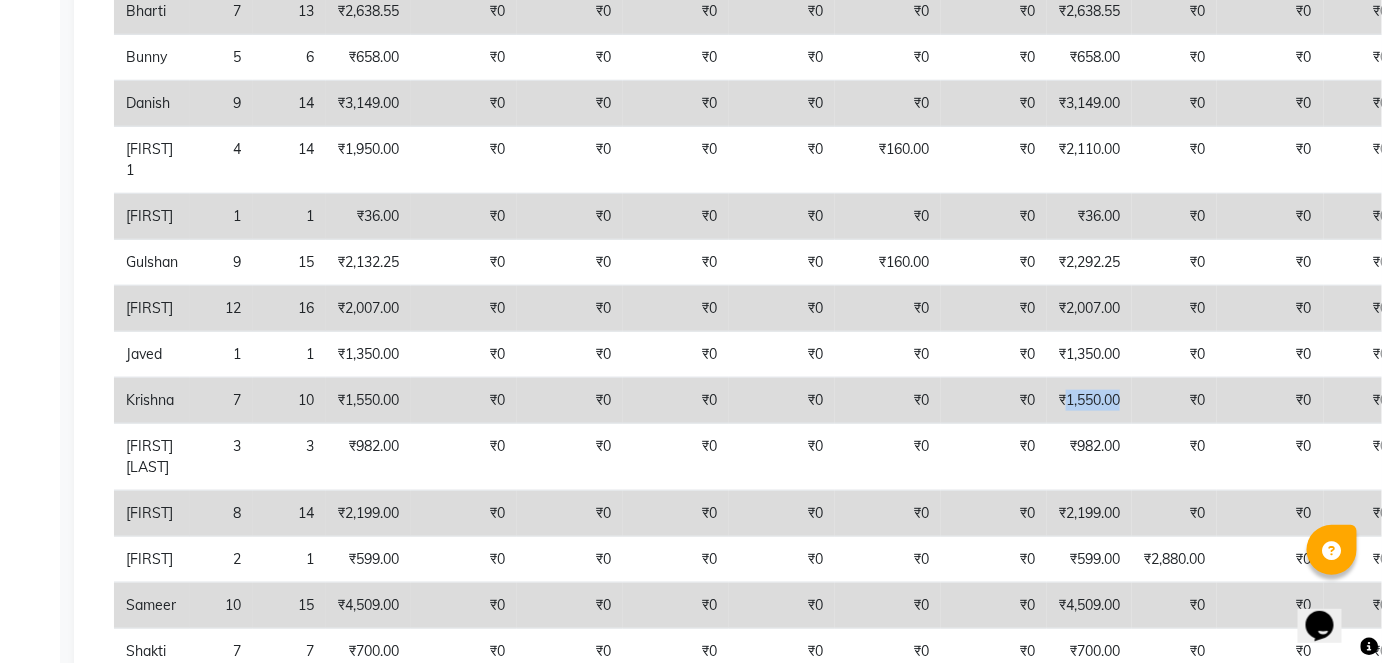 click on "₹1,550.00" 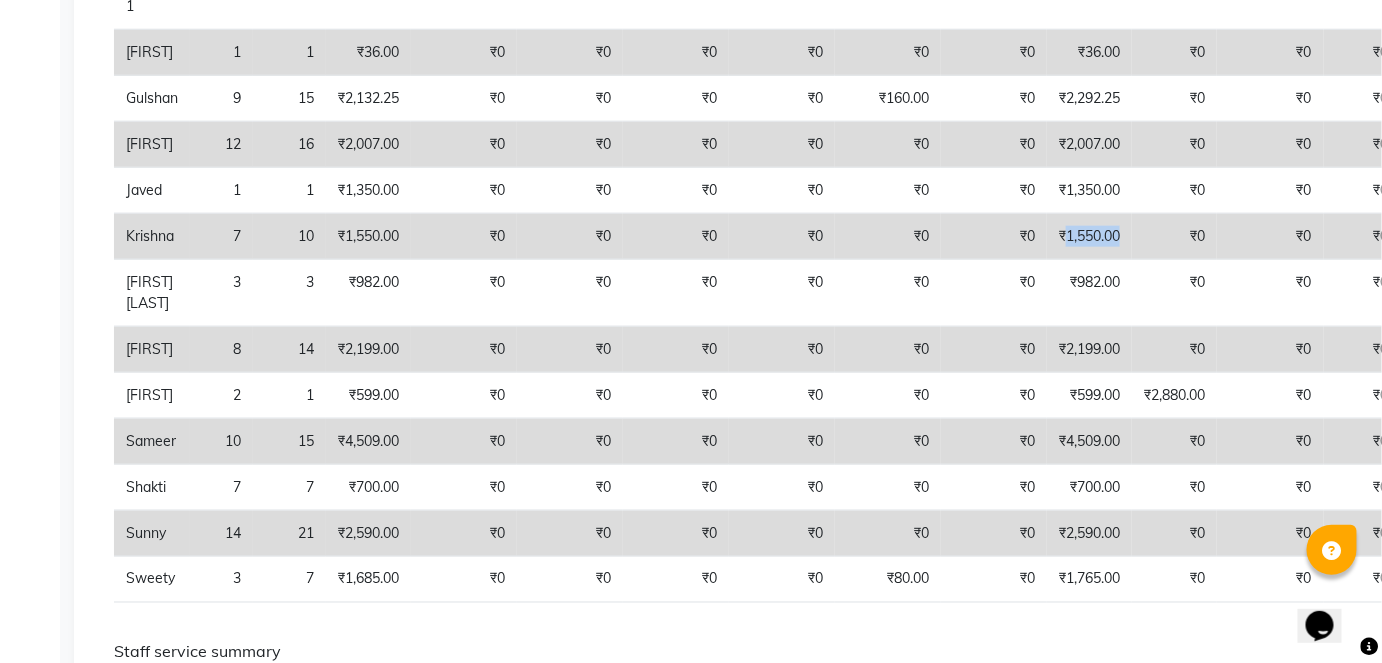 scroll, scrollTop: 715, scrollLeft: 0, axis: vertical 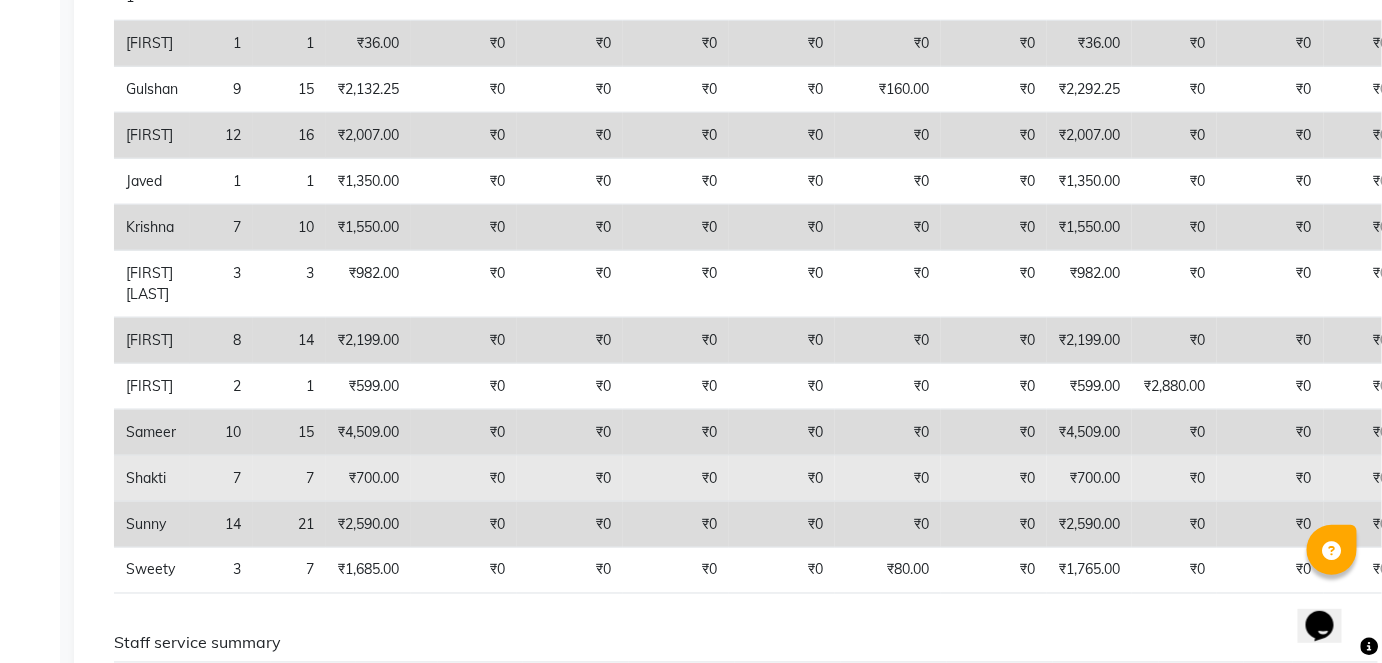 click on "₹700.00" 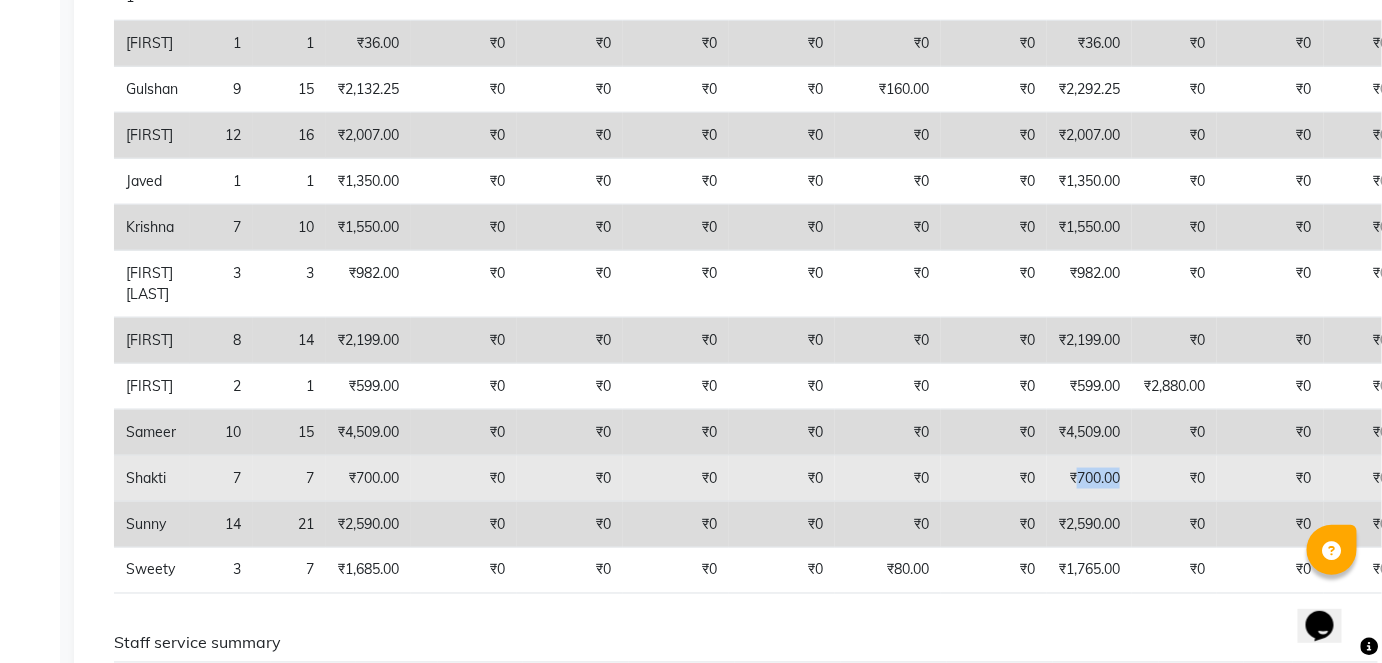 click on "₹700.00" 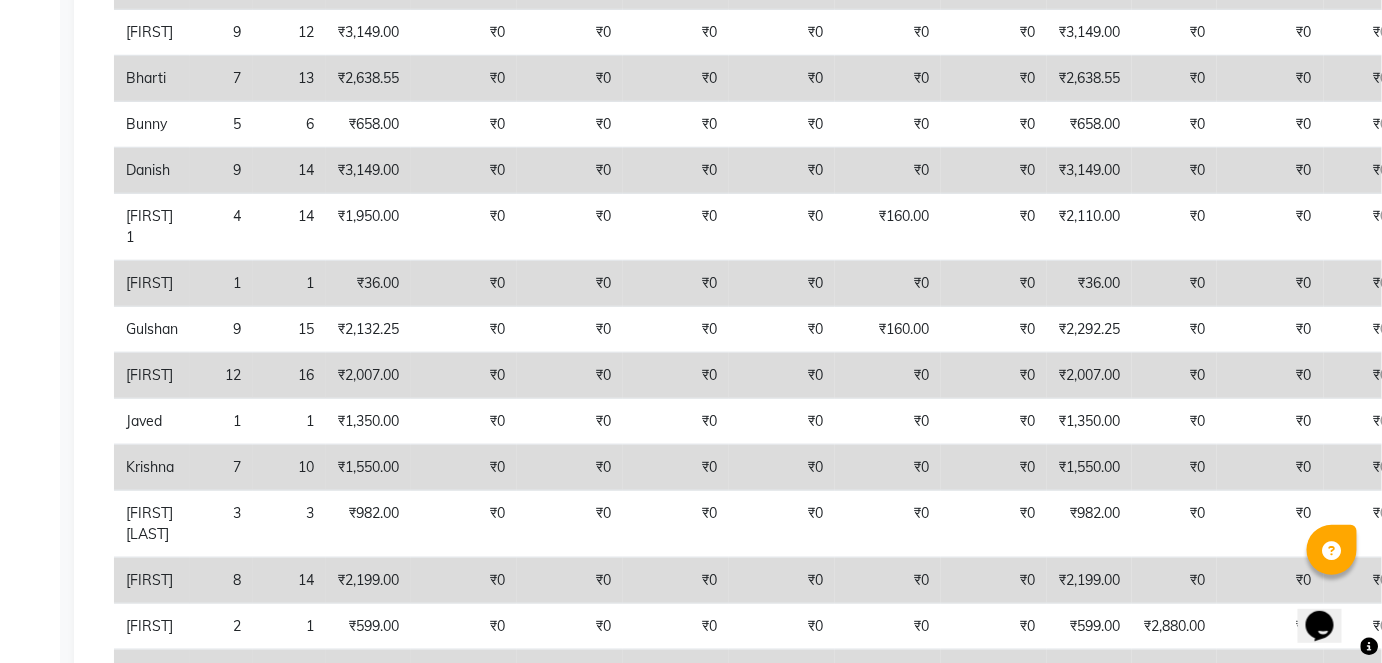 scroll, scrollTop: 474, scrollLeft: 0, axis: vertical 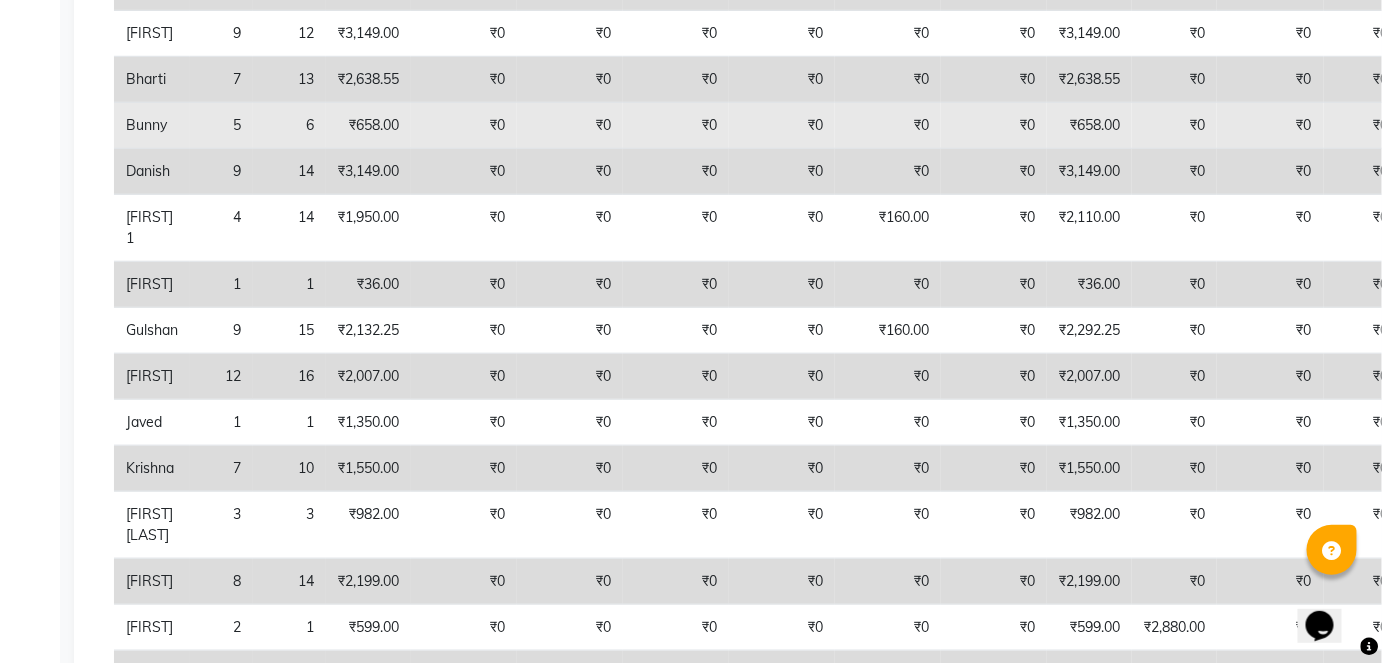 click on "₹658.00" 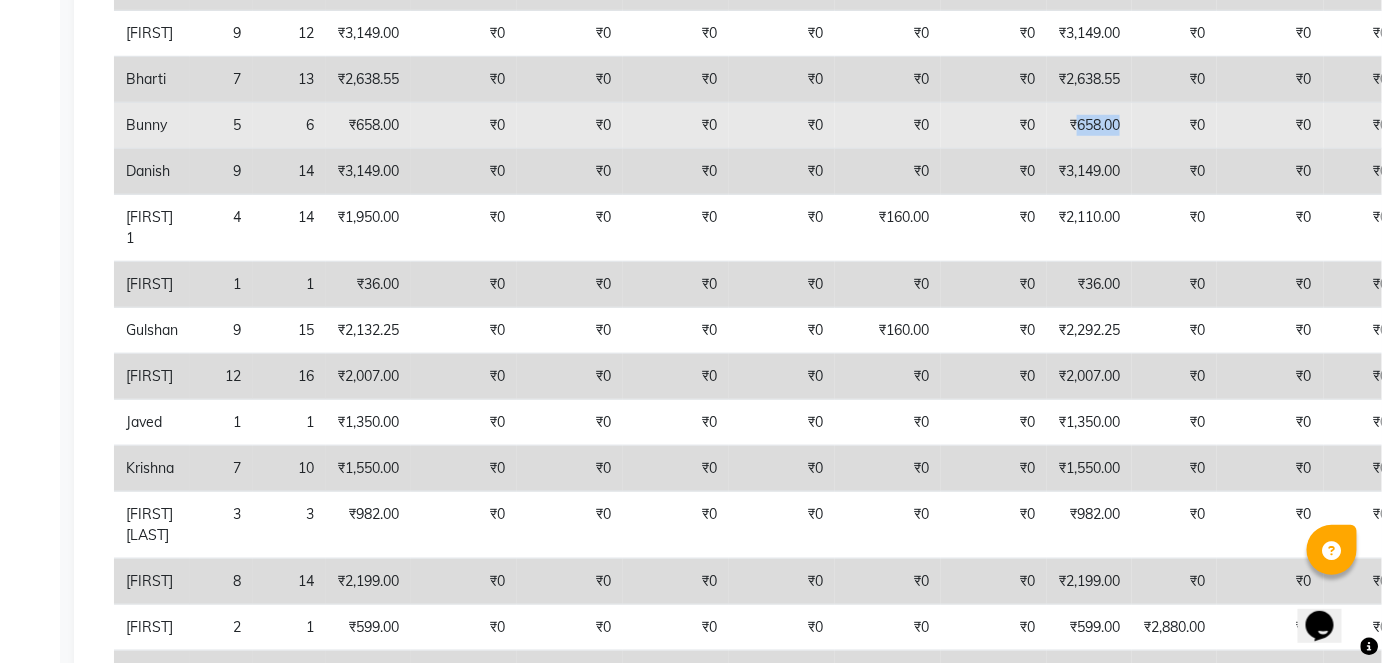 click on "₹658.00" 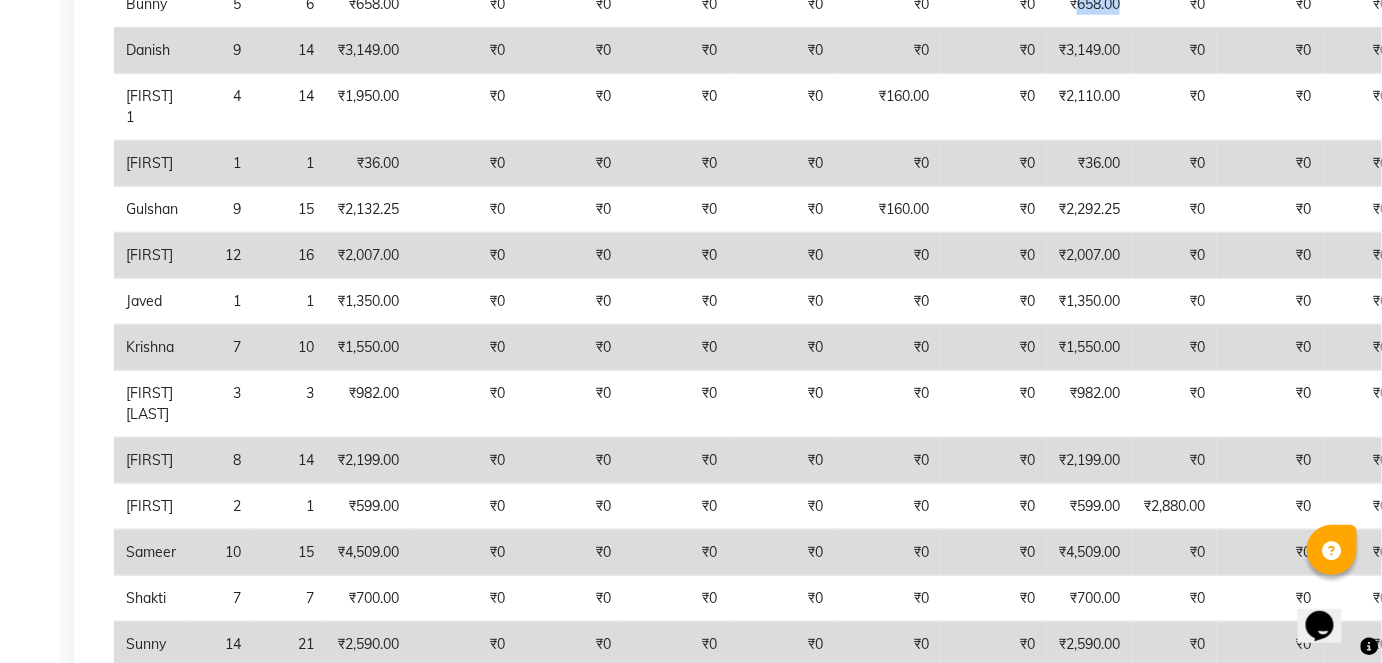 scroll, scrollTop: 618, scrollLeft: 0, axis: vertical 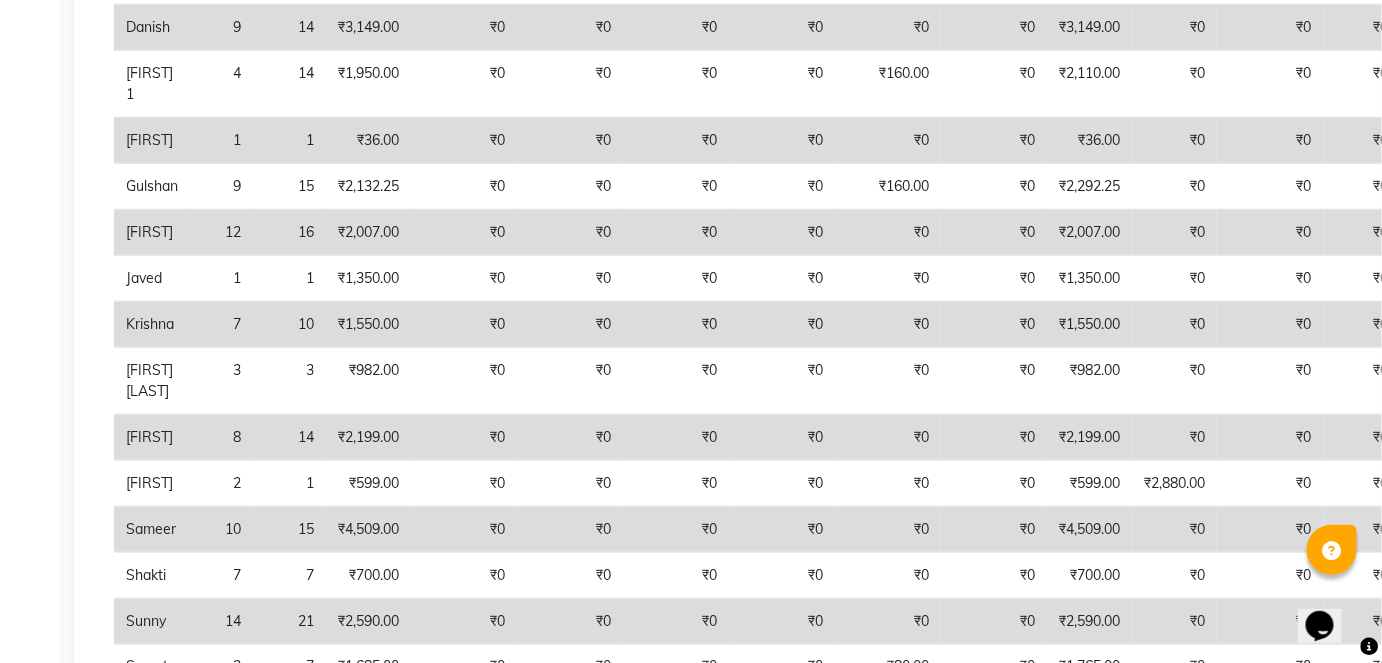 click on "₹599.00" 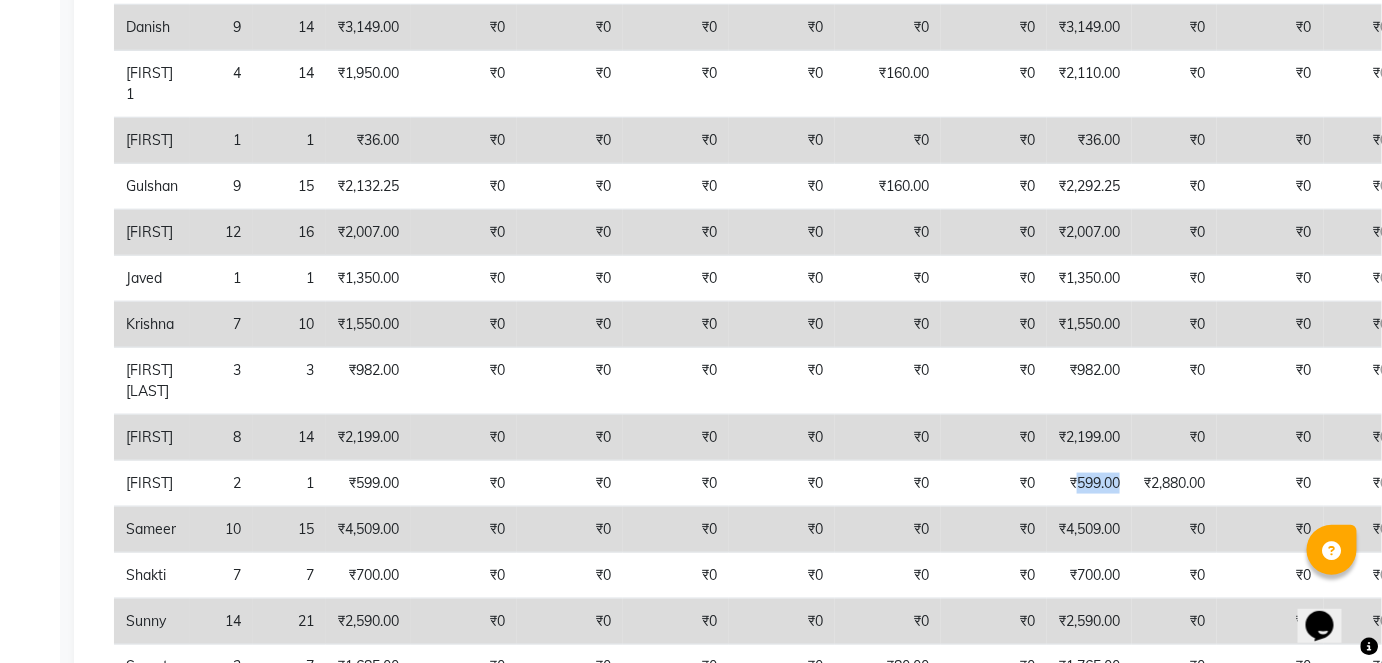 click on "₹599.00" 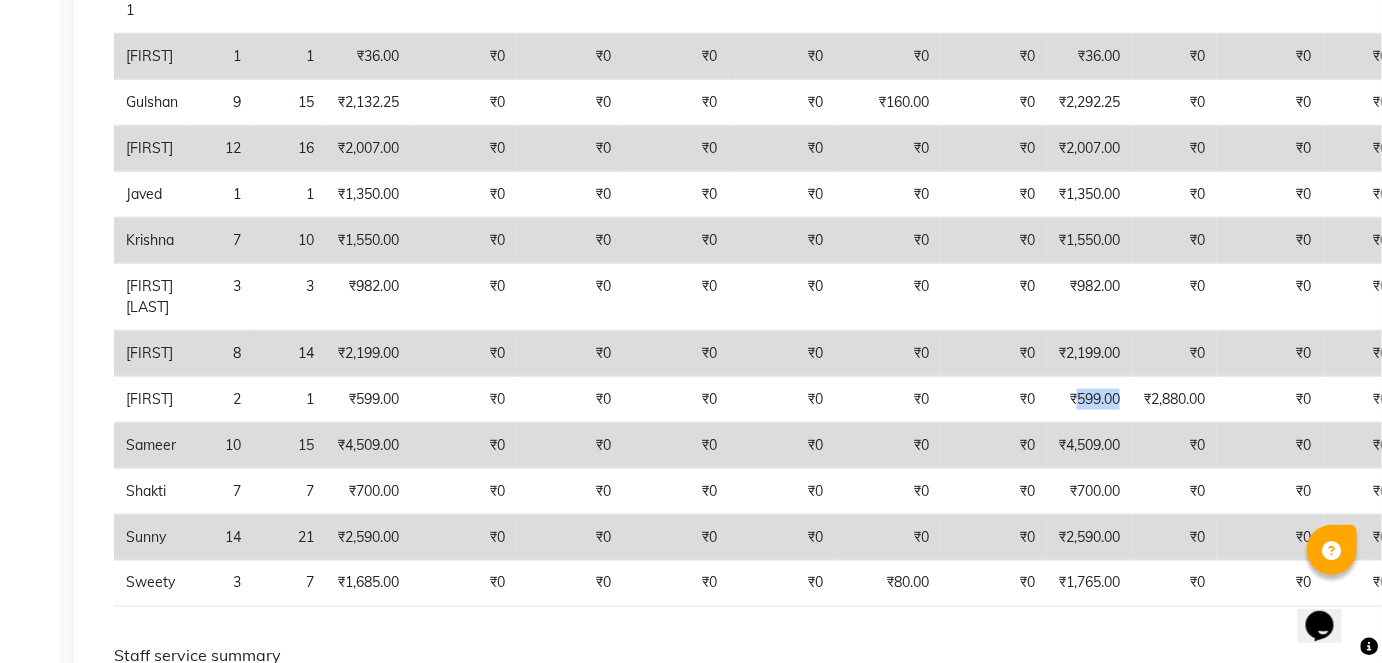 scroll, scrollTop: 706, scrollLeft: 0, axis: vertical 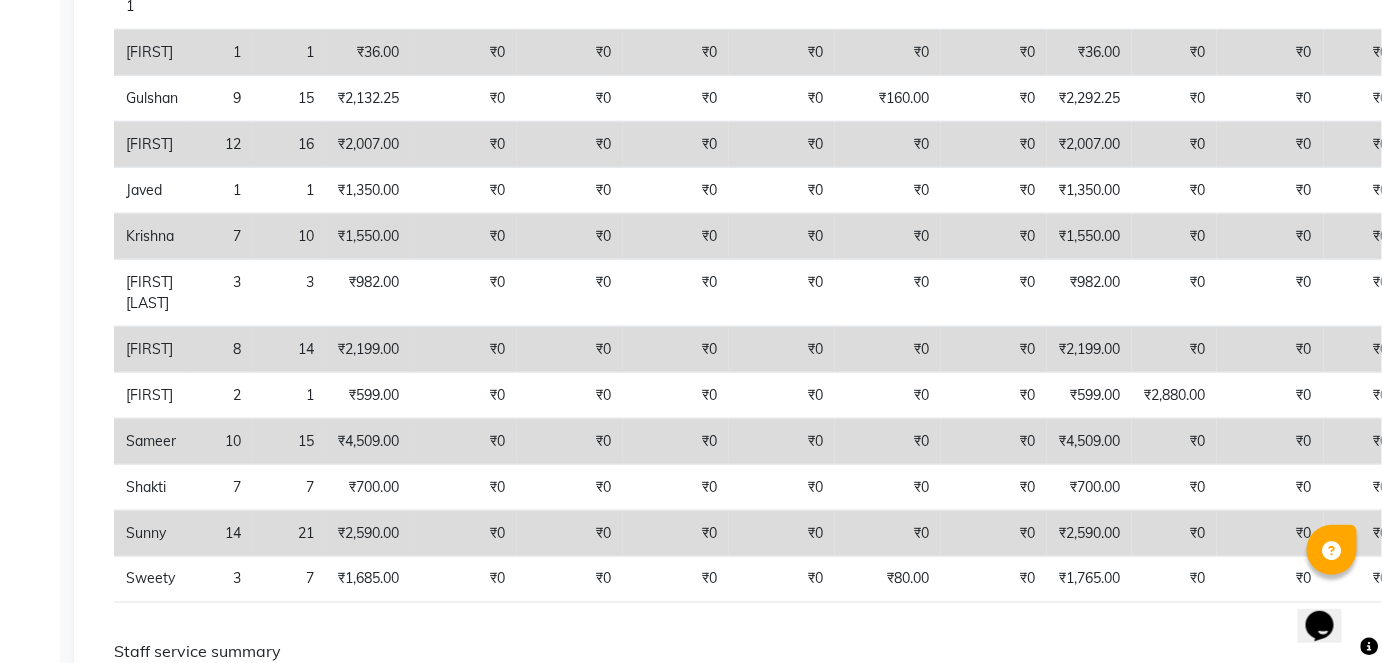 click on "₹2,590.00" 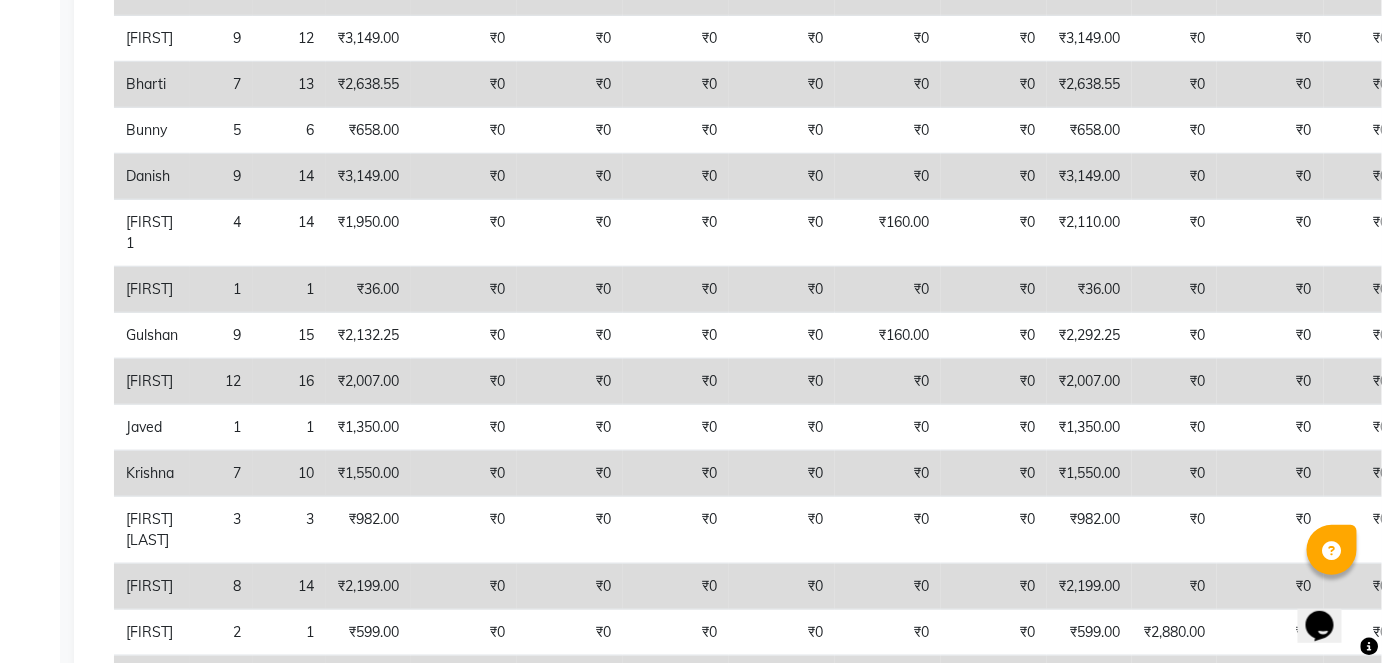 scroll, scrollTop: 403, scrollLeft: 0, axis: vertical 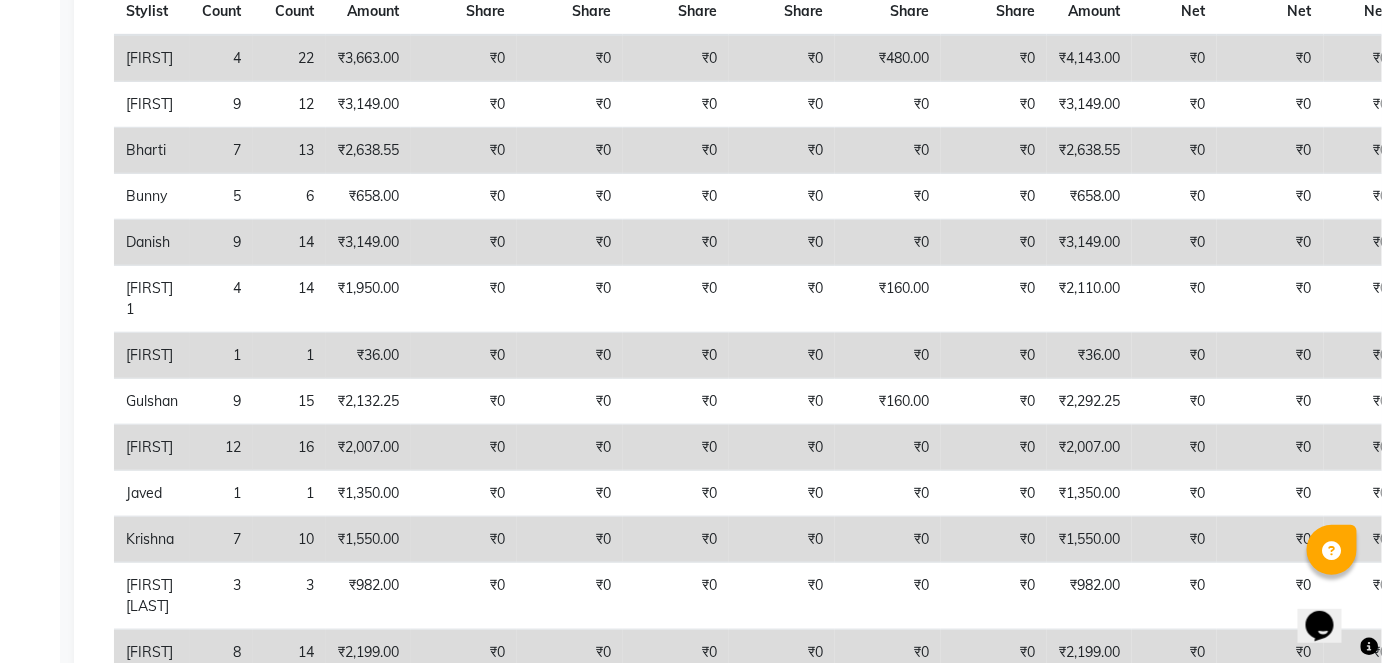click on "₹4,143.00" 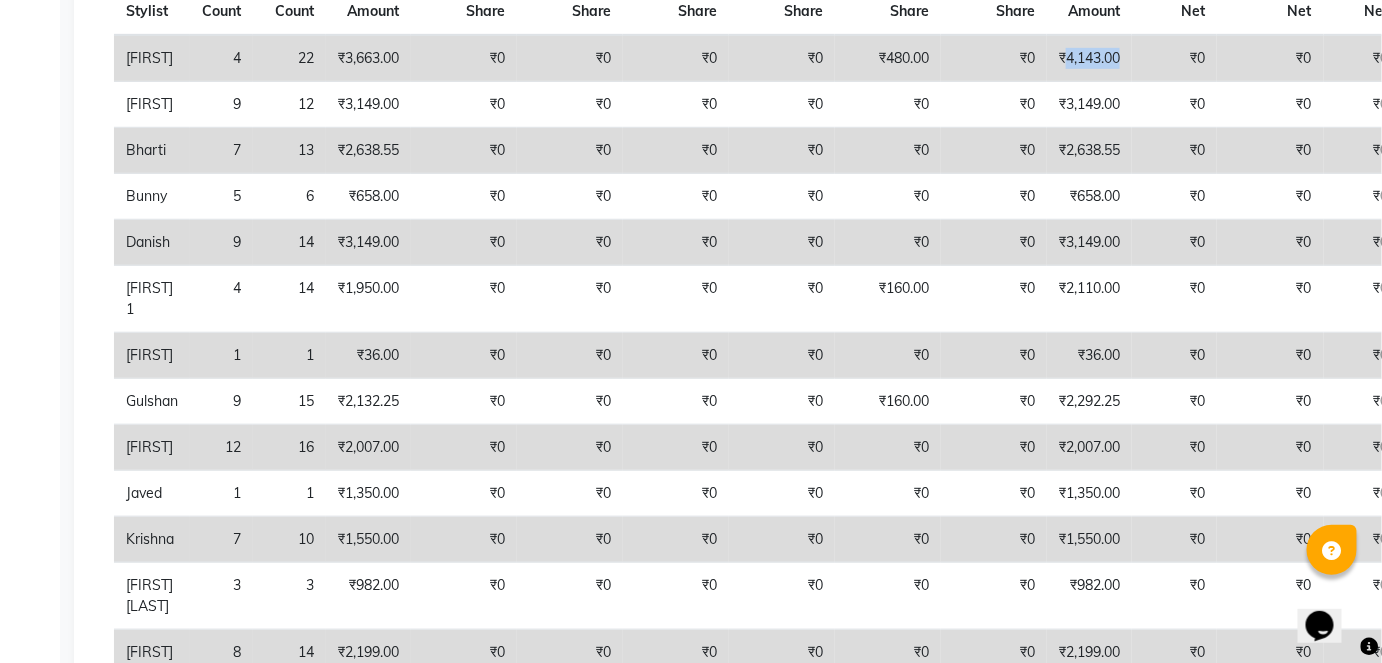 click on "₹4,143.00" 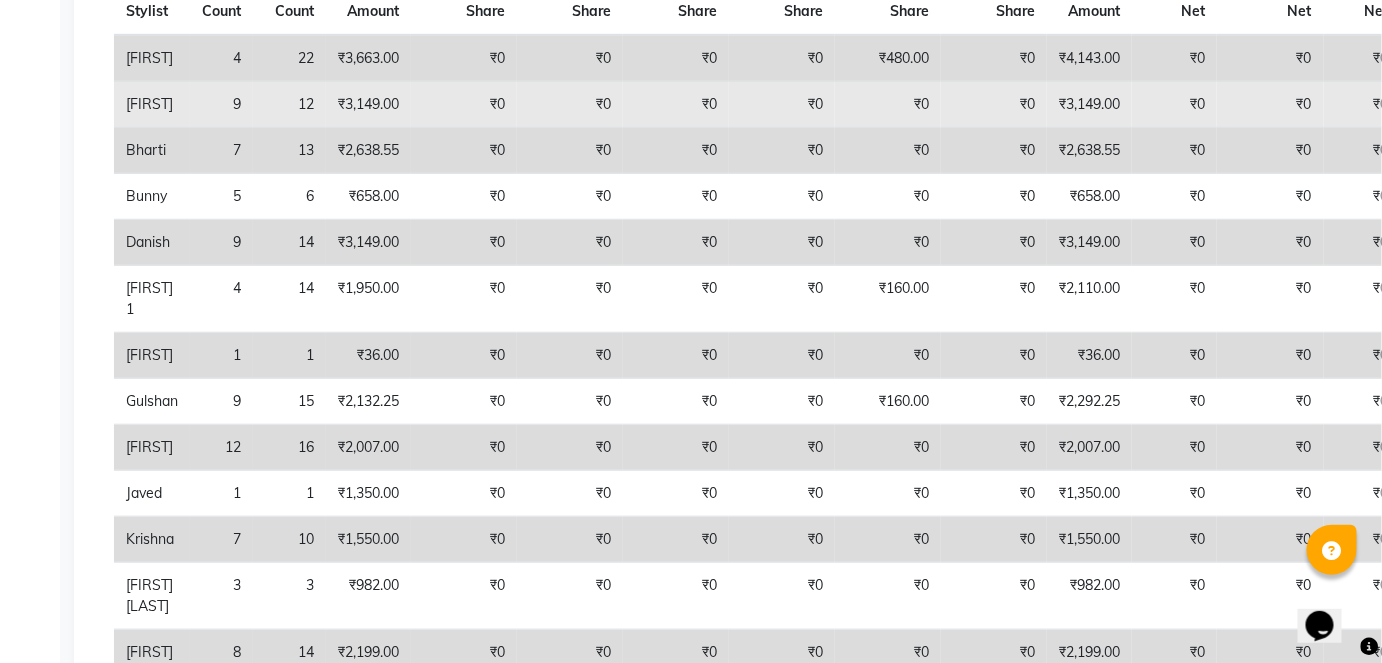 click on "₹3,149.00" 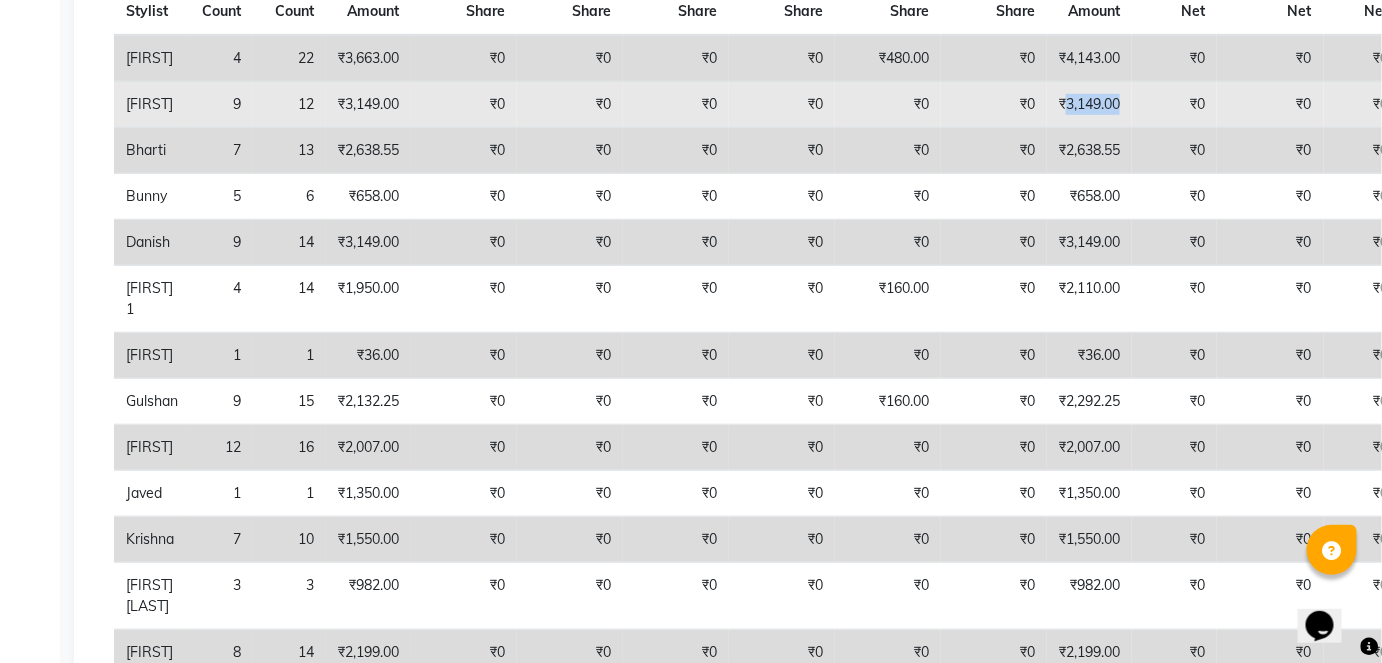 click on "₹3,149.00" 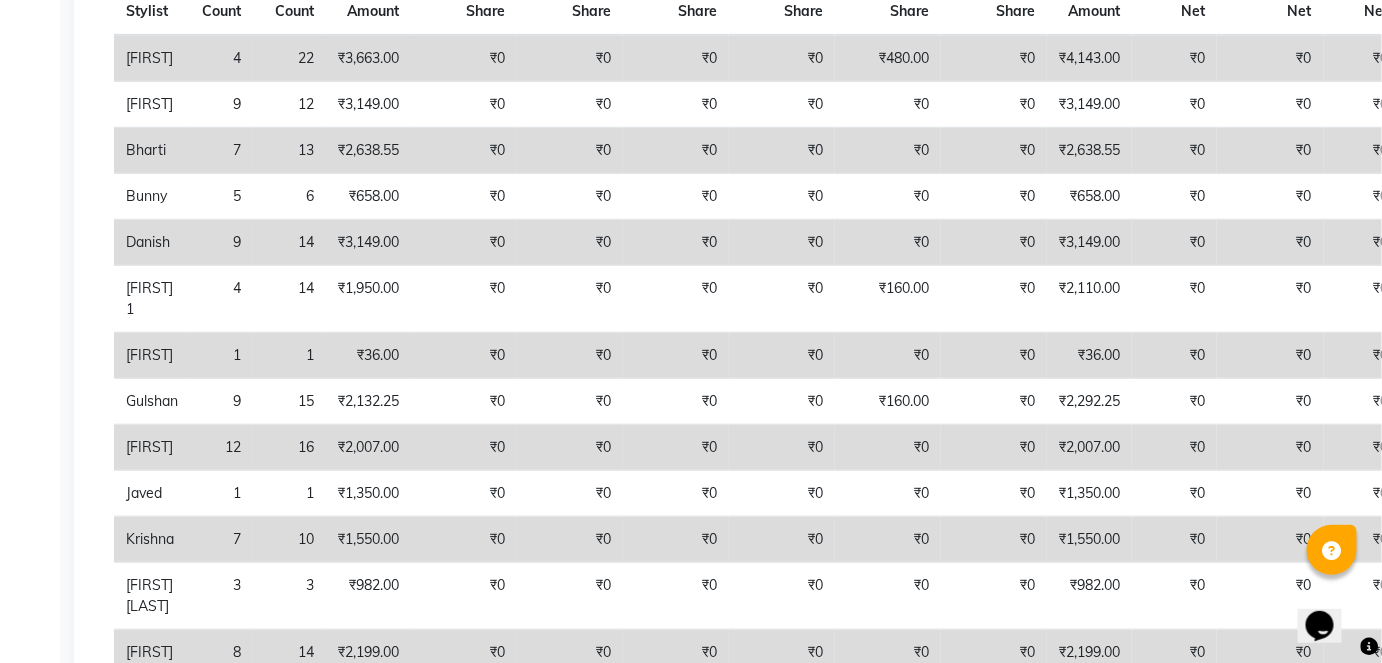 click on "₹3,149.00" 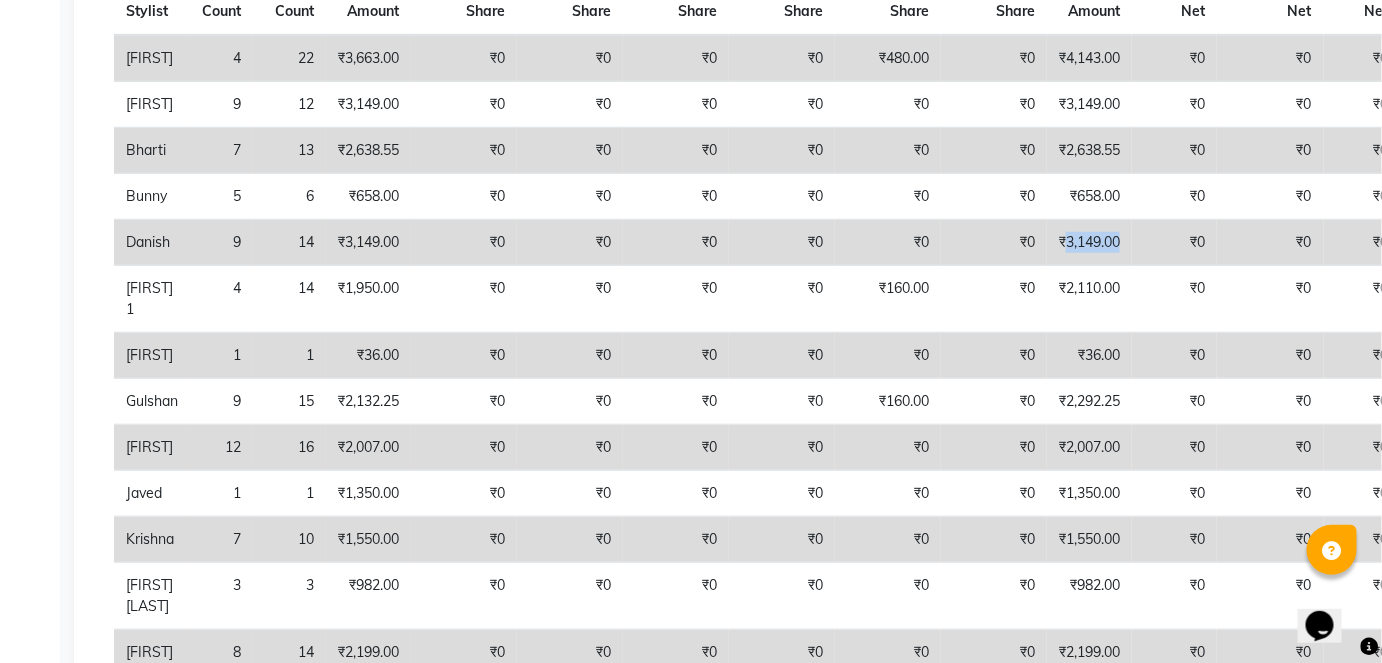 click on "₹3,149.00" 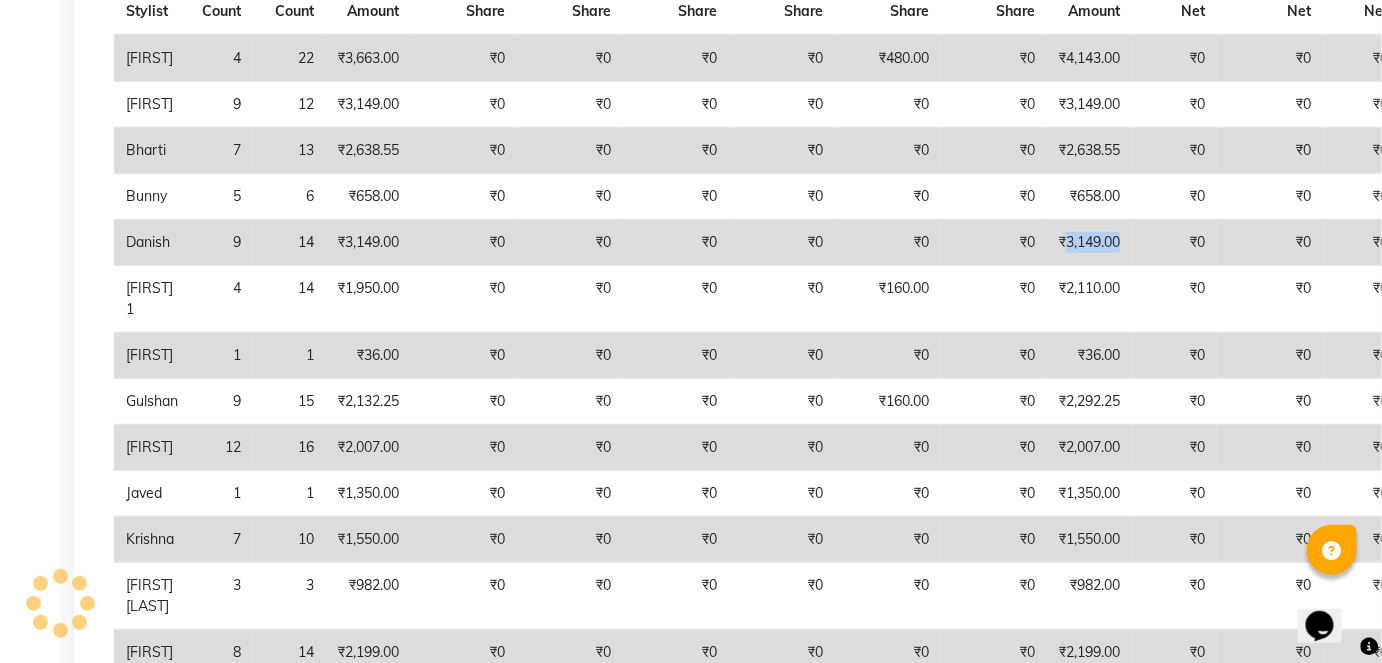 click on "₹3,149.00" 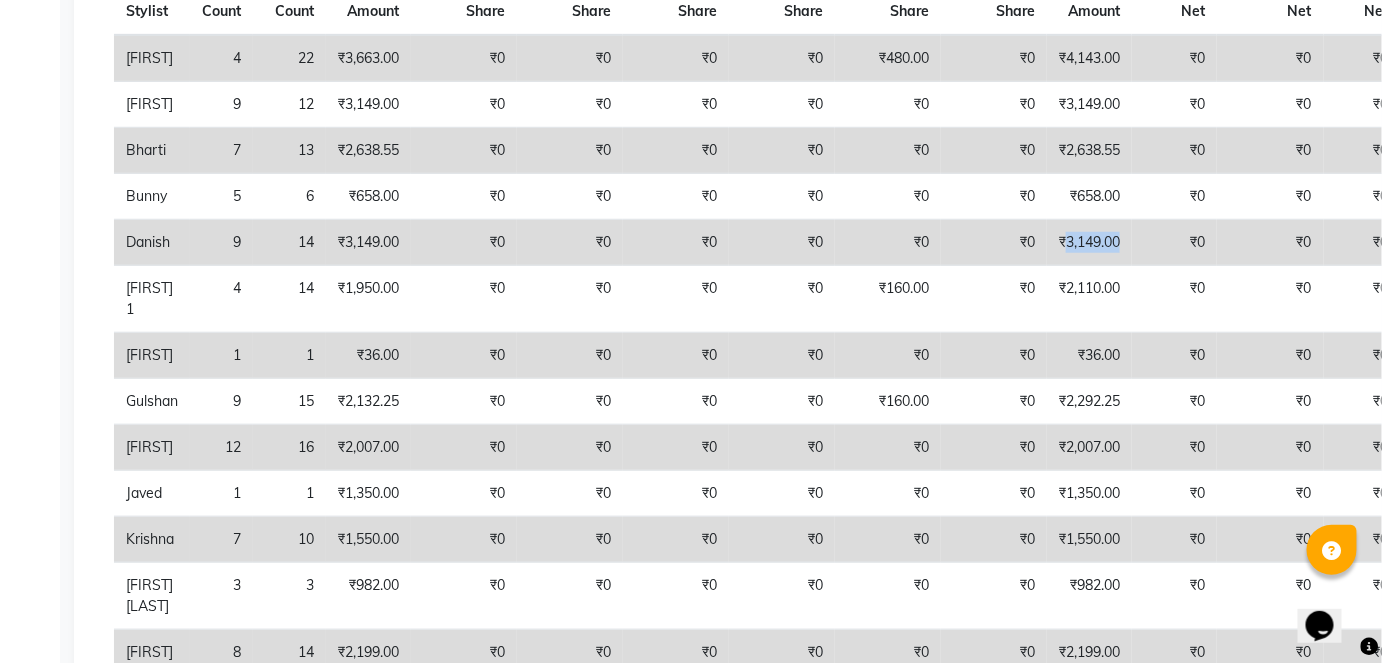 click on "₹3,149.00" 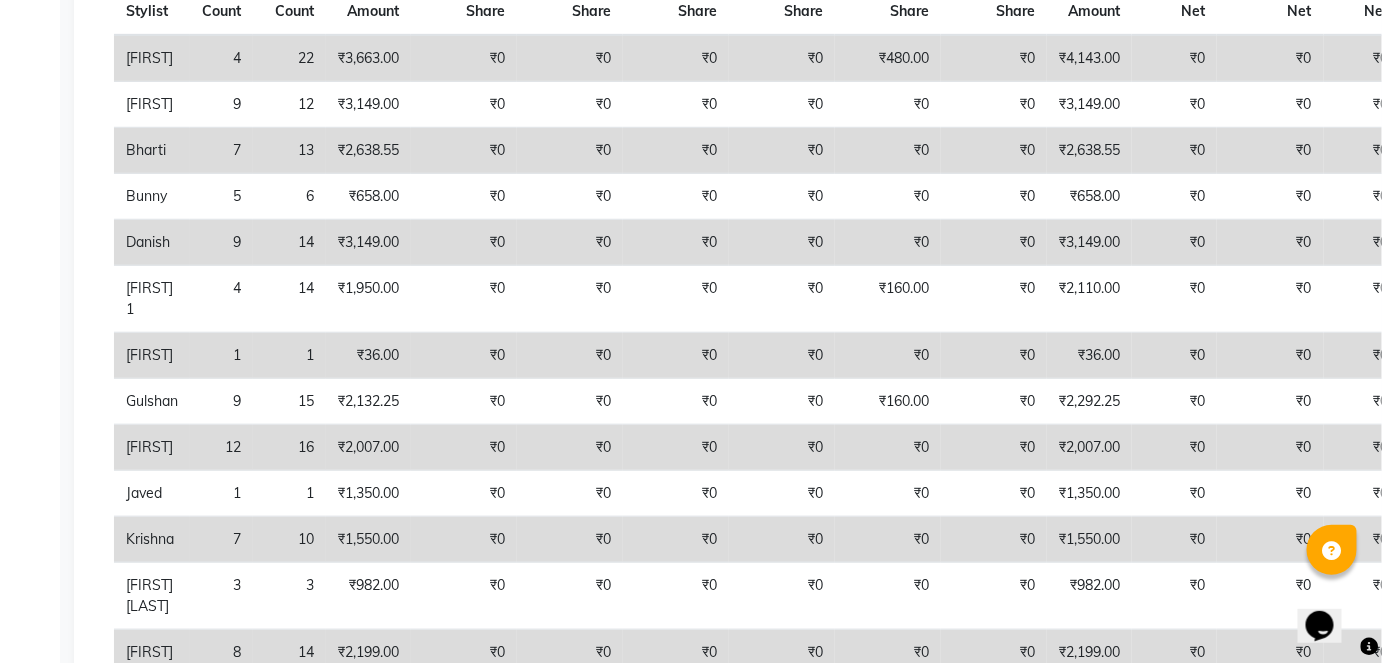 click on "₹3,149.00" 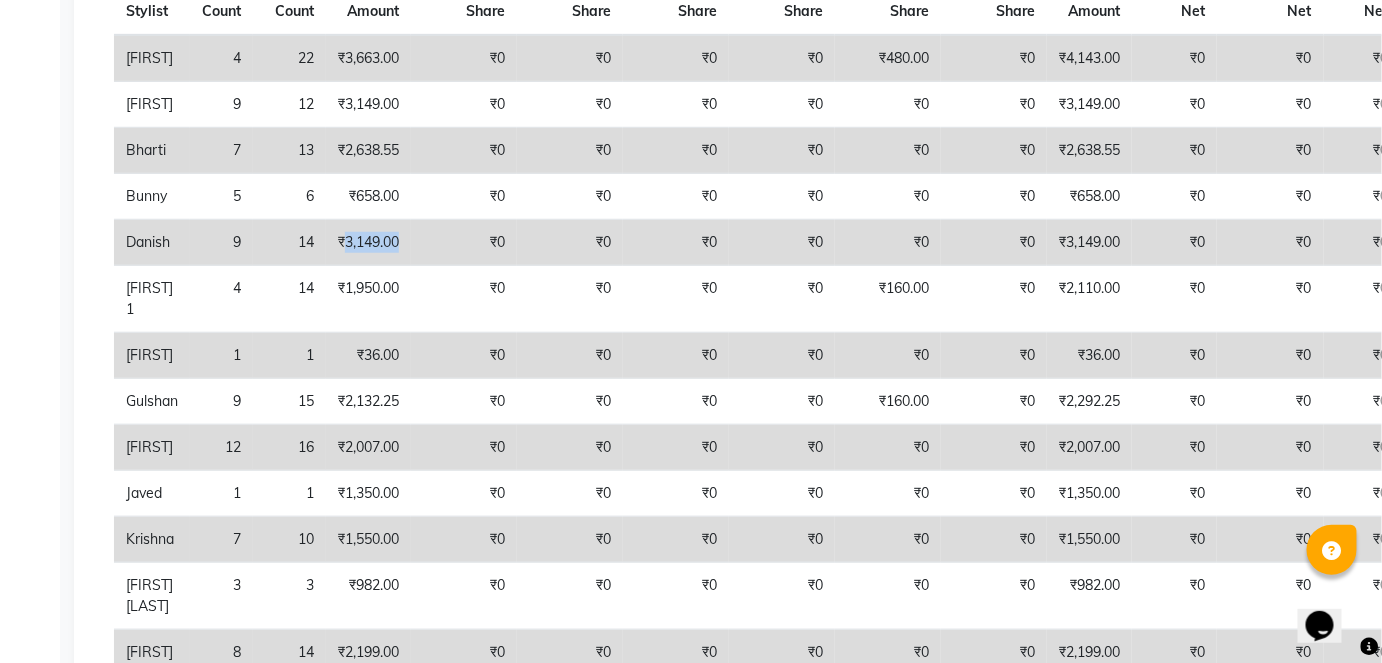 click on "₹3,149.00" 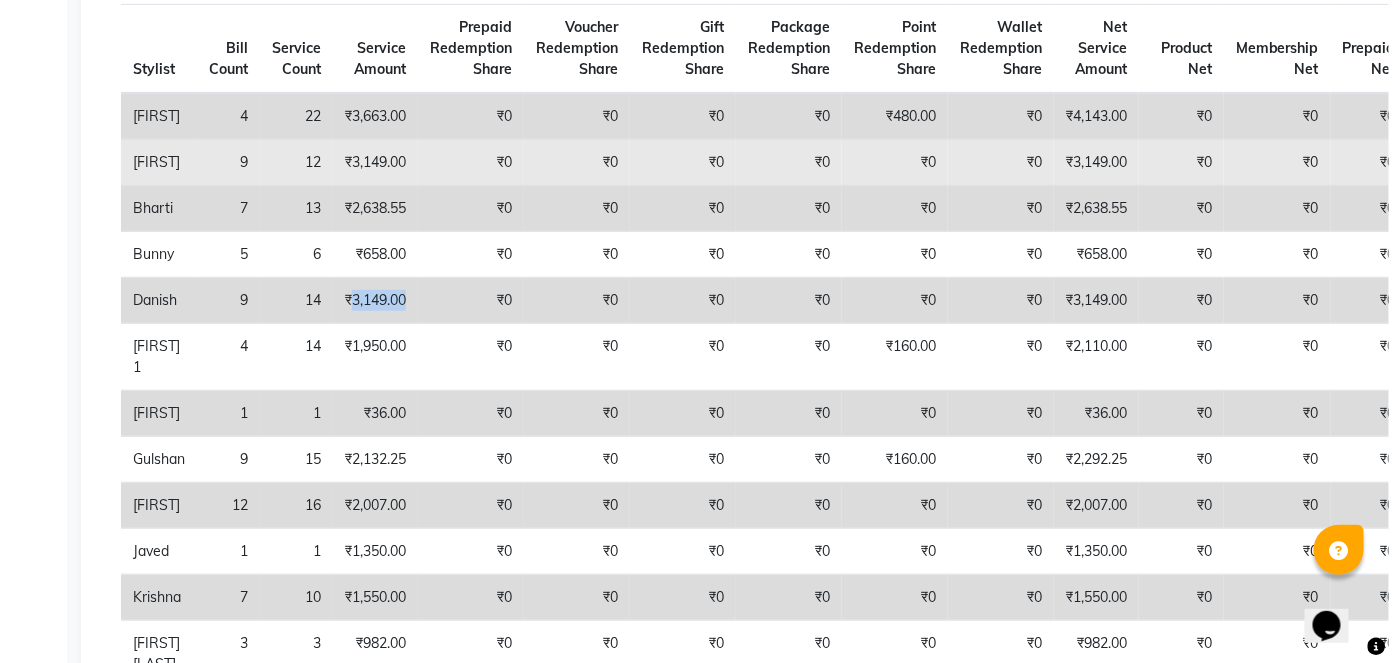 scroll, scrollTop: 0, scrollLeft: 0, axis: both 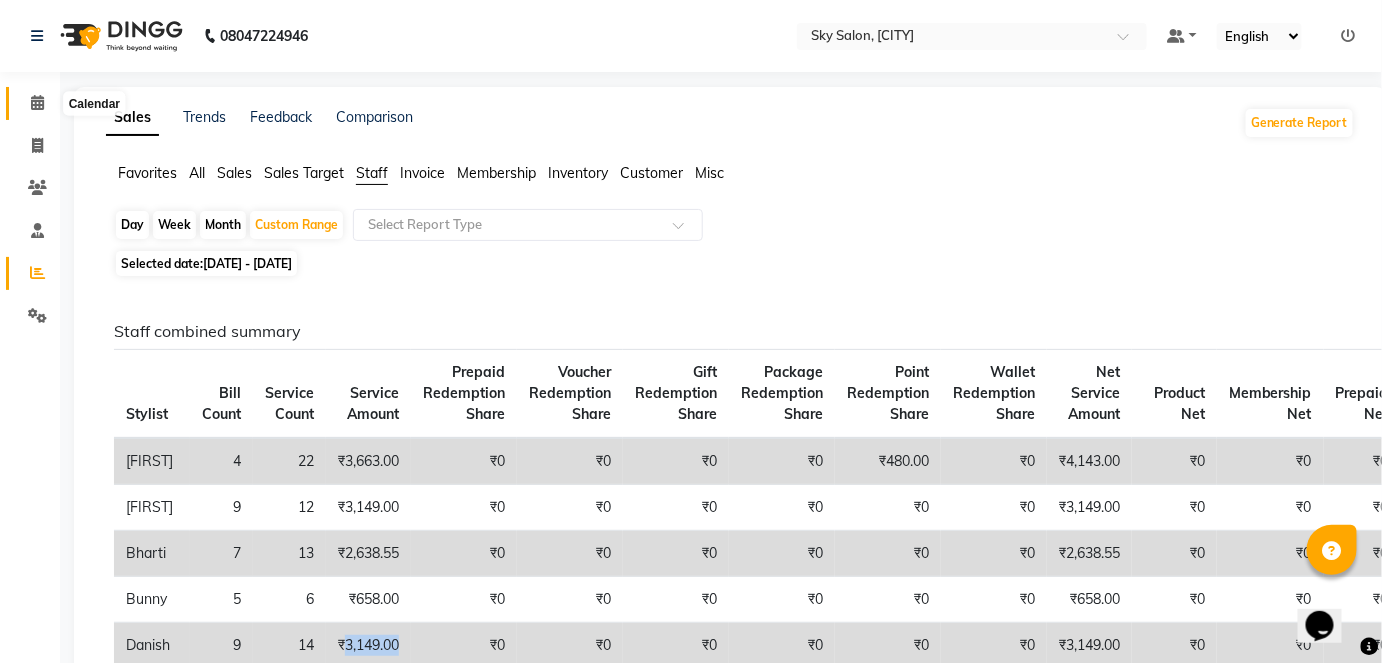 click 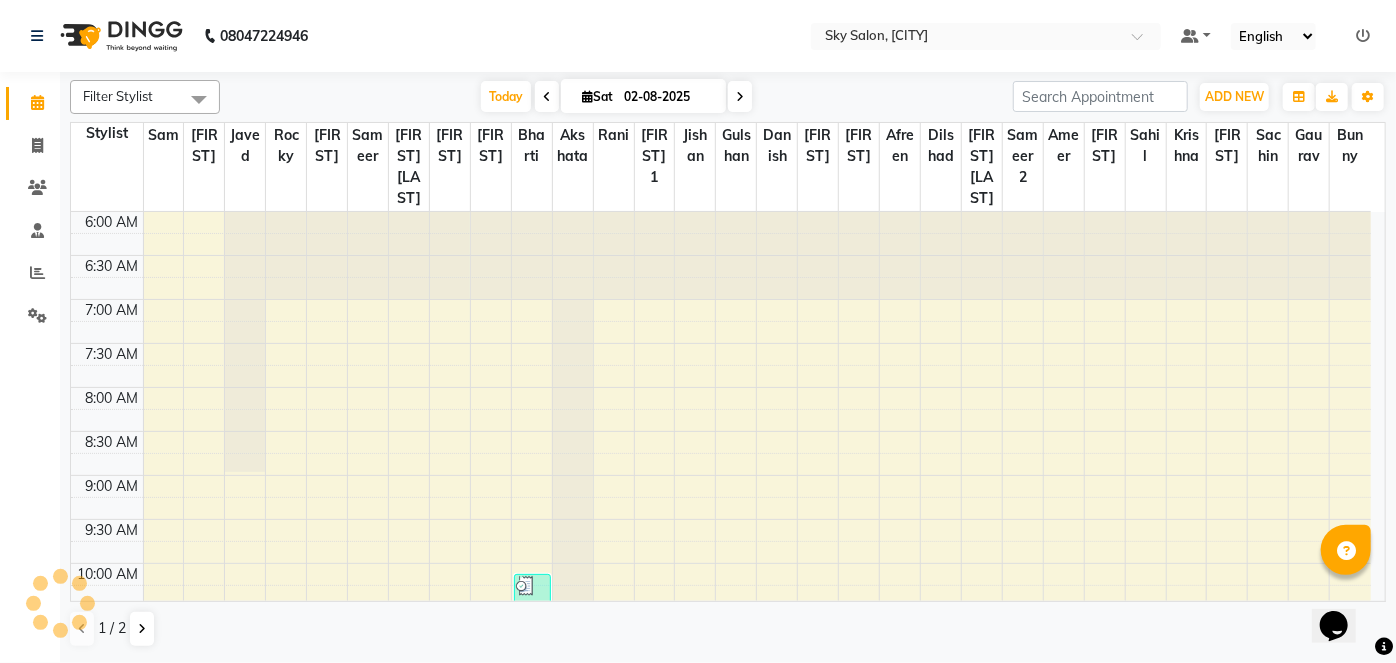 scroll, scrollTop: 0, scrollLeft: 0, axis: both 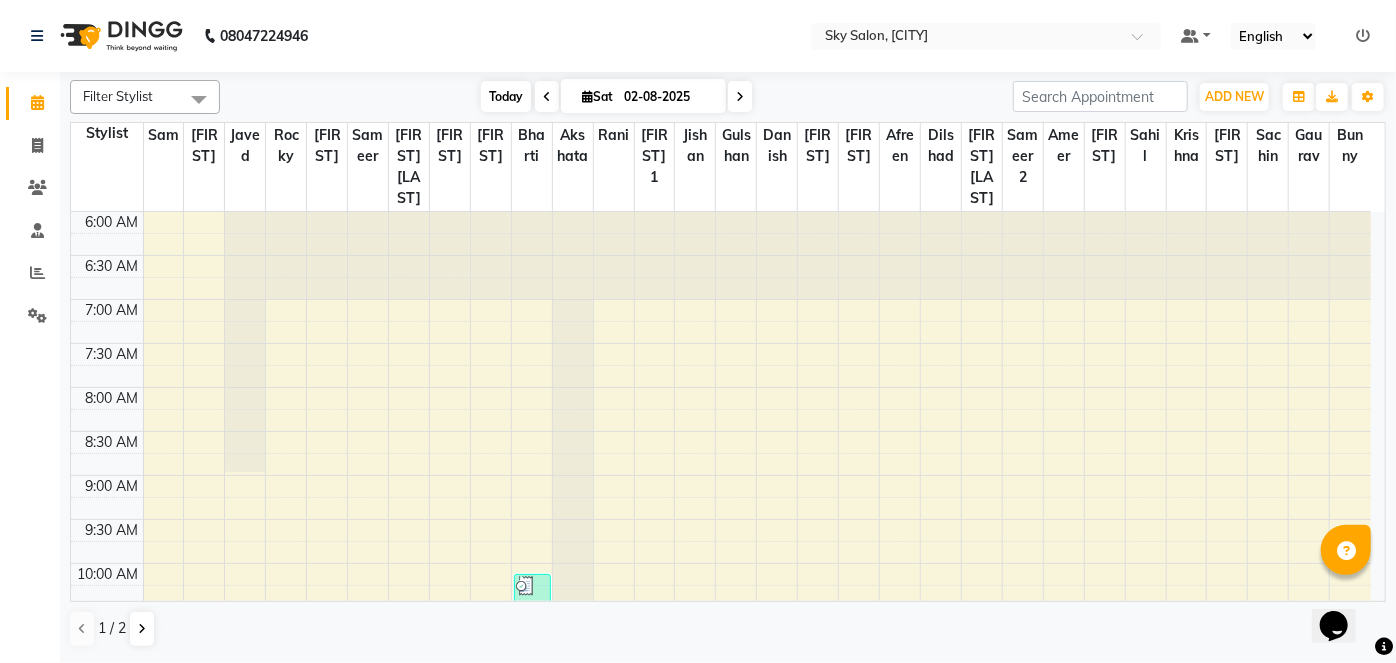 click on "Today" at bounding box center (506, 96) 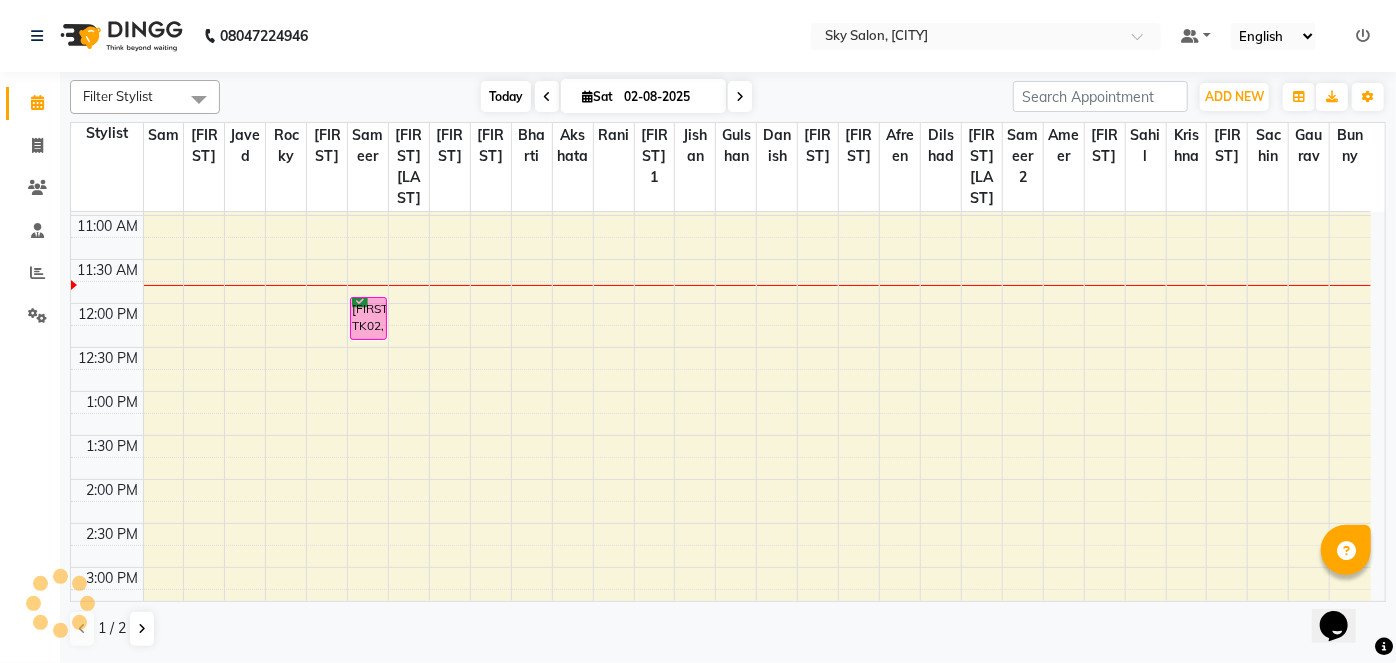 click on "Today" at bounding box center [506, 96] 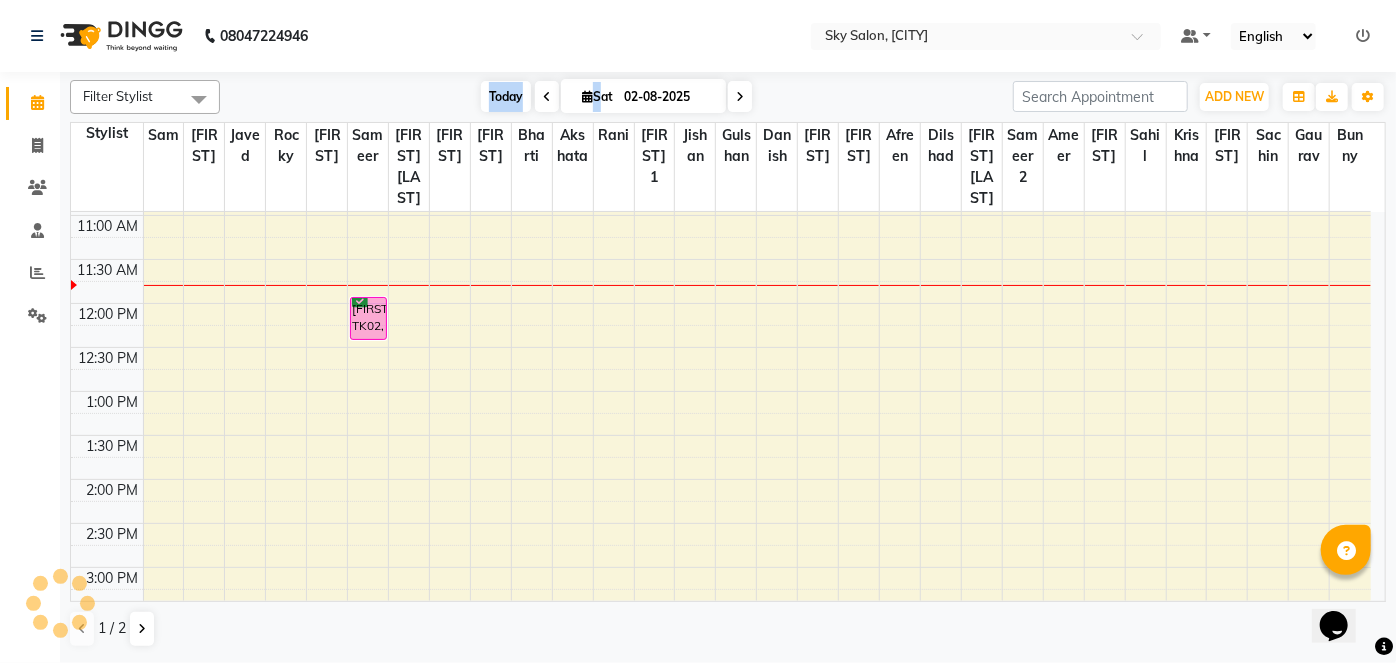 click on "Today" at bounding box center (506, 96) 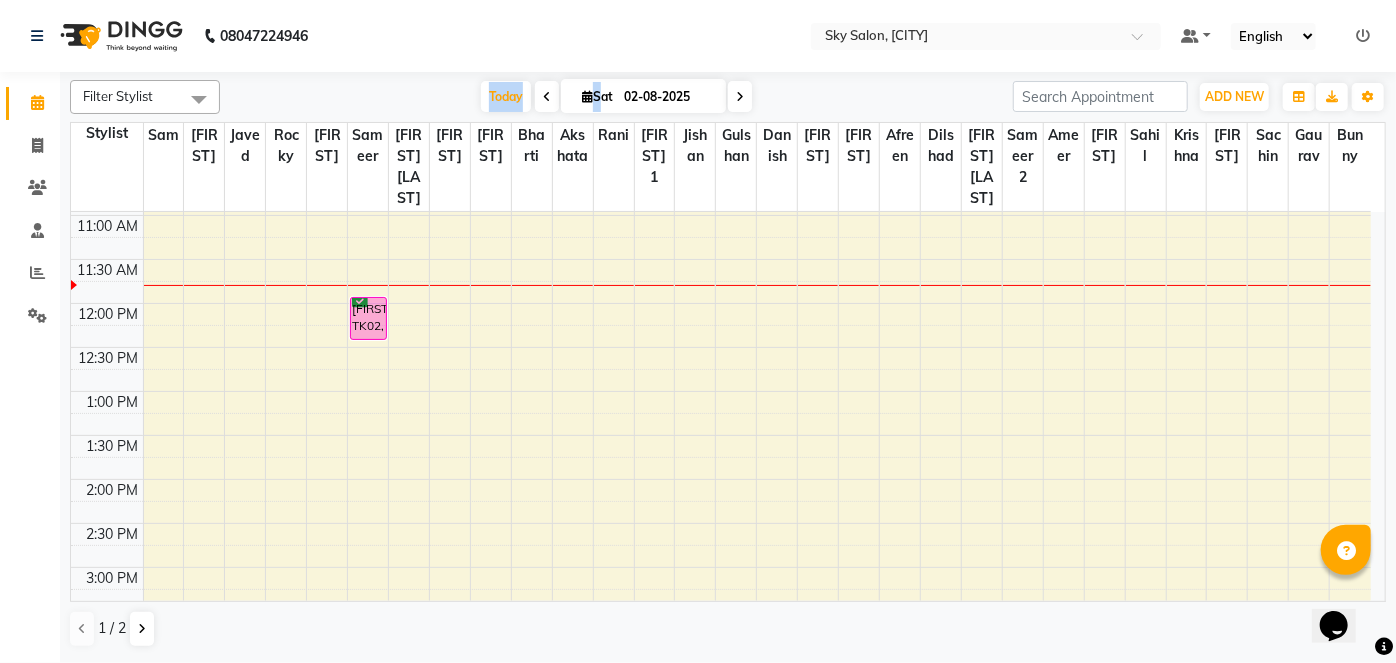click on "Today  Sat 02-08-2025" at bounding box center [616, 97] 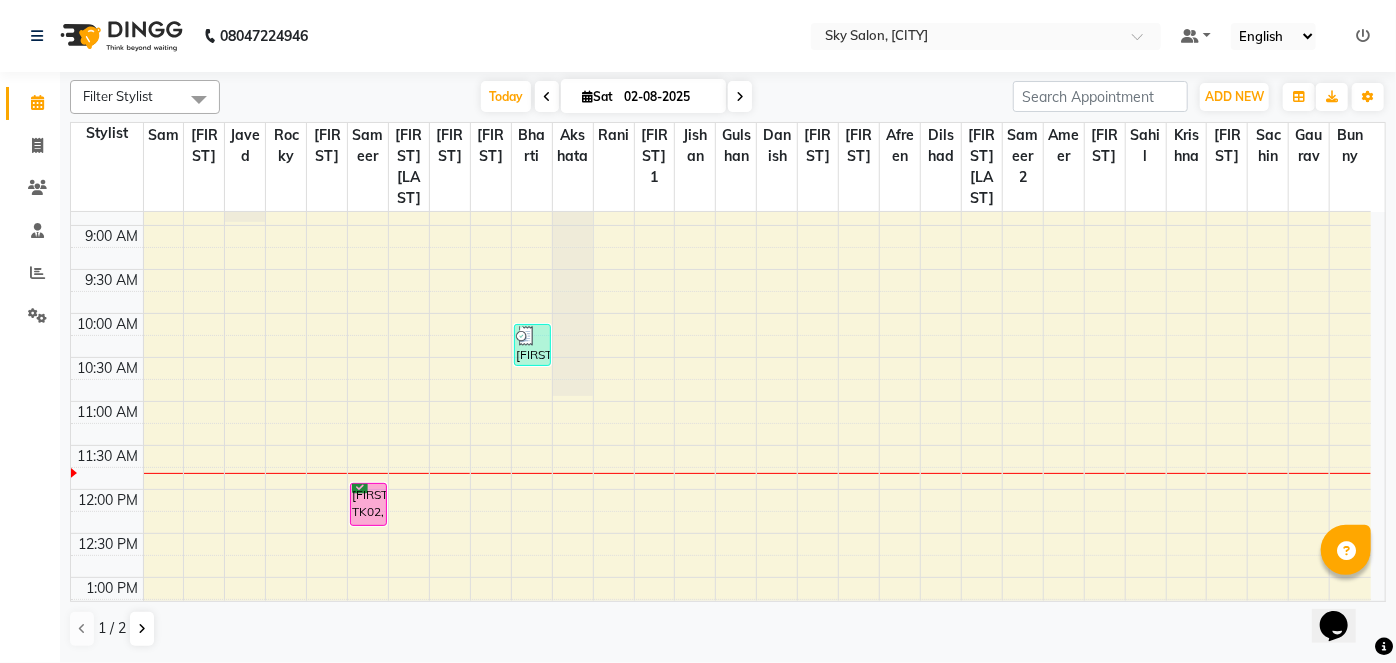 scroll, scrollTop: 247, scrollLeft: 0, axis: vertical 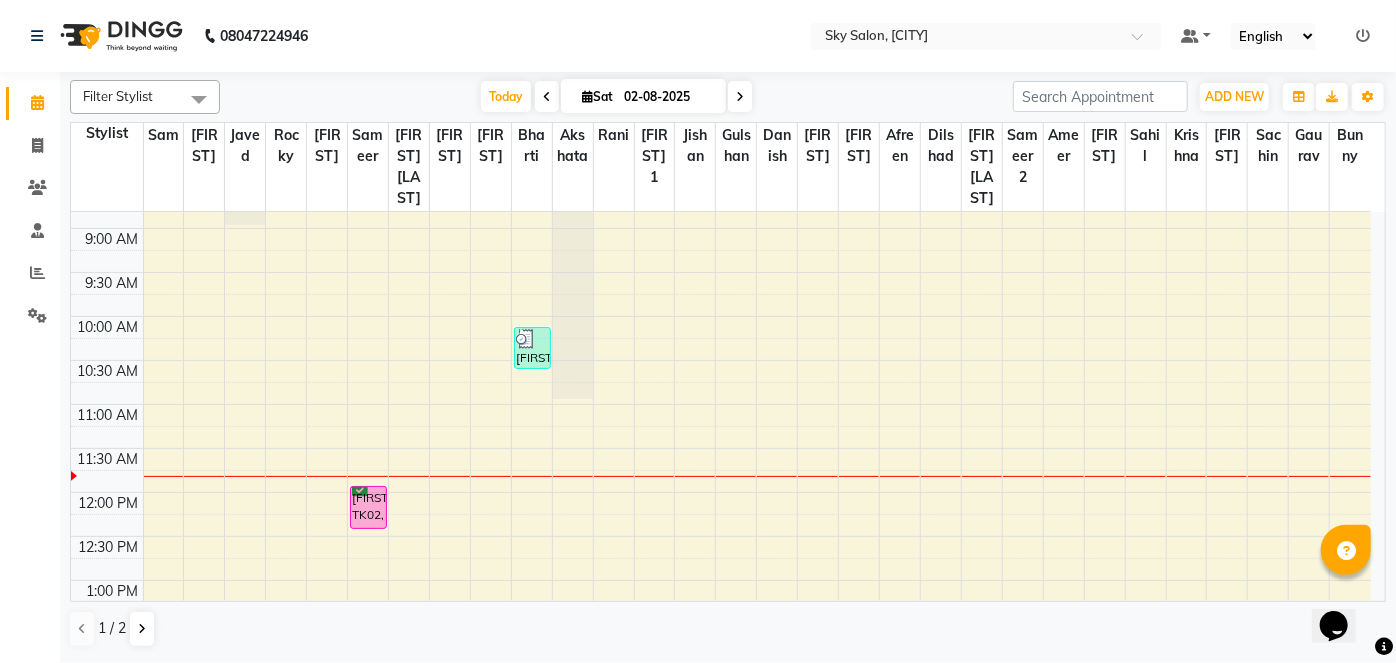 click on "Today  Sat 02-08-2025" at bounding box center [616, 97] 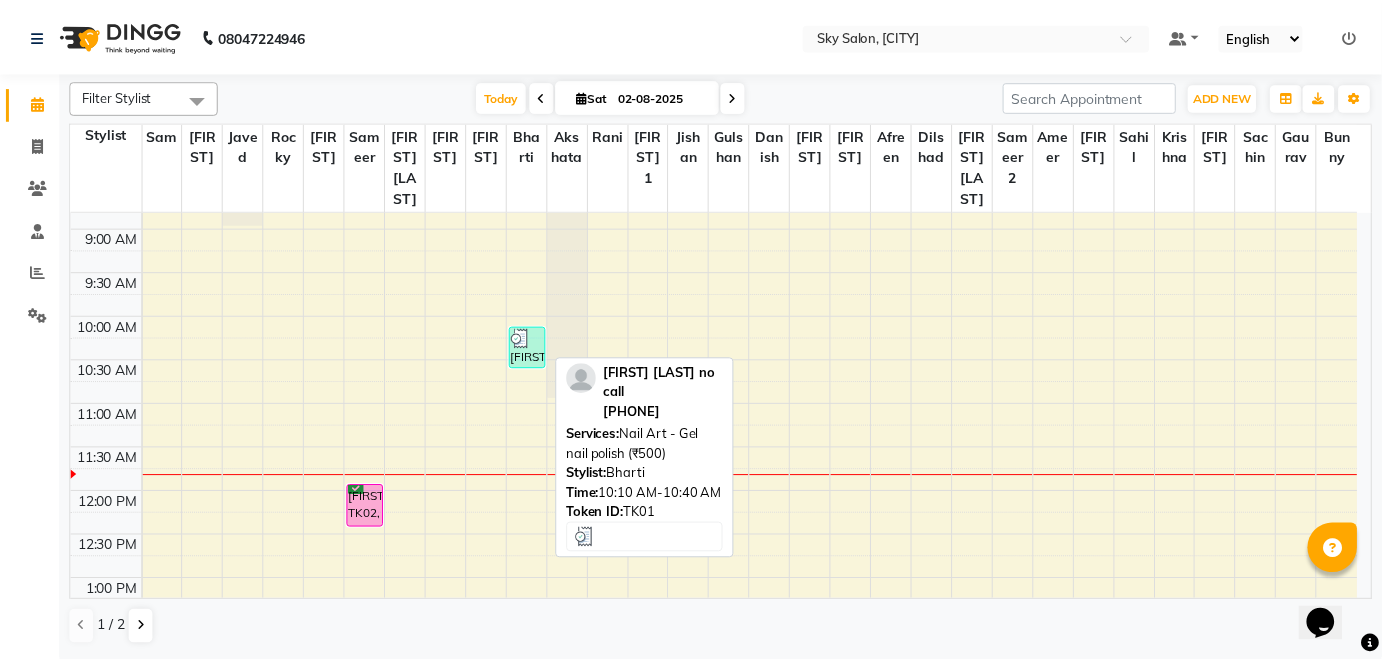 scroll, scrollTop: 180, scrollLeft: 0, axis: vertical 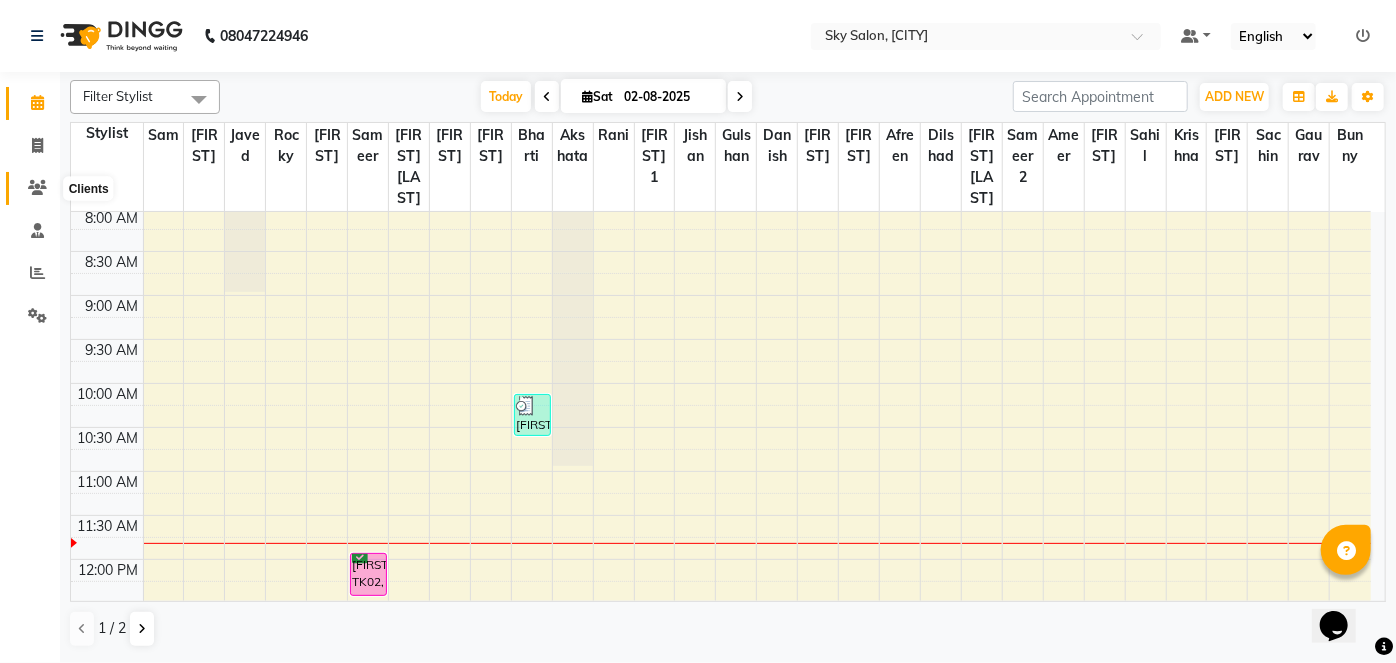 click 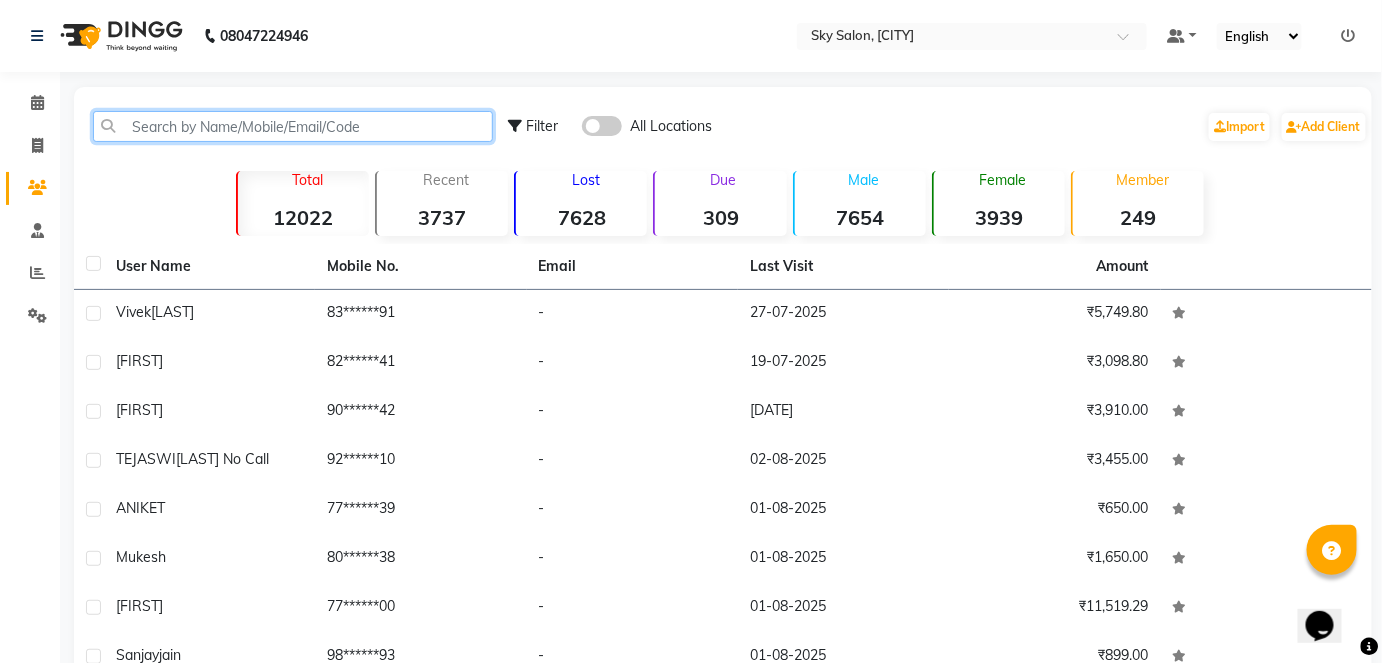 click 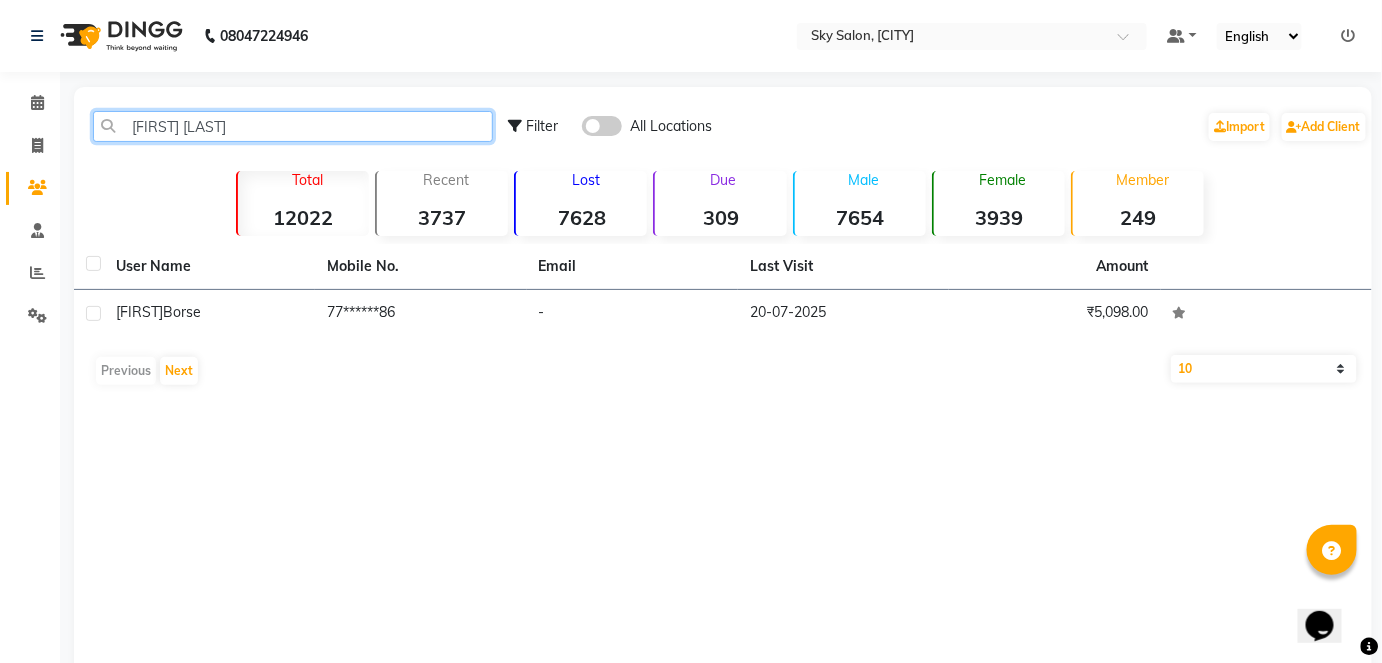 type on "[FIRST] [LAST]" 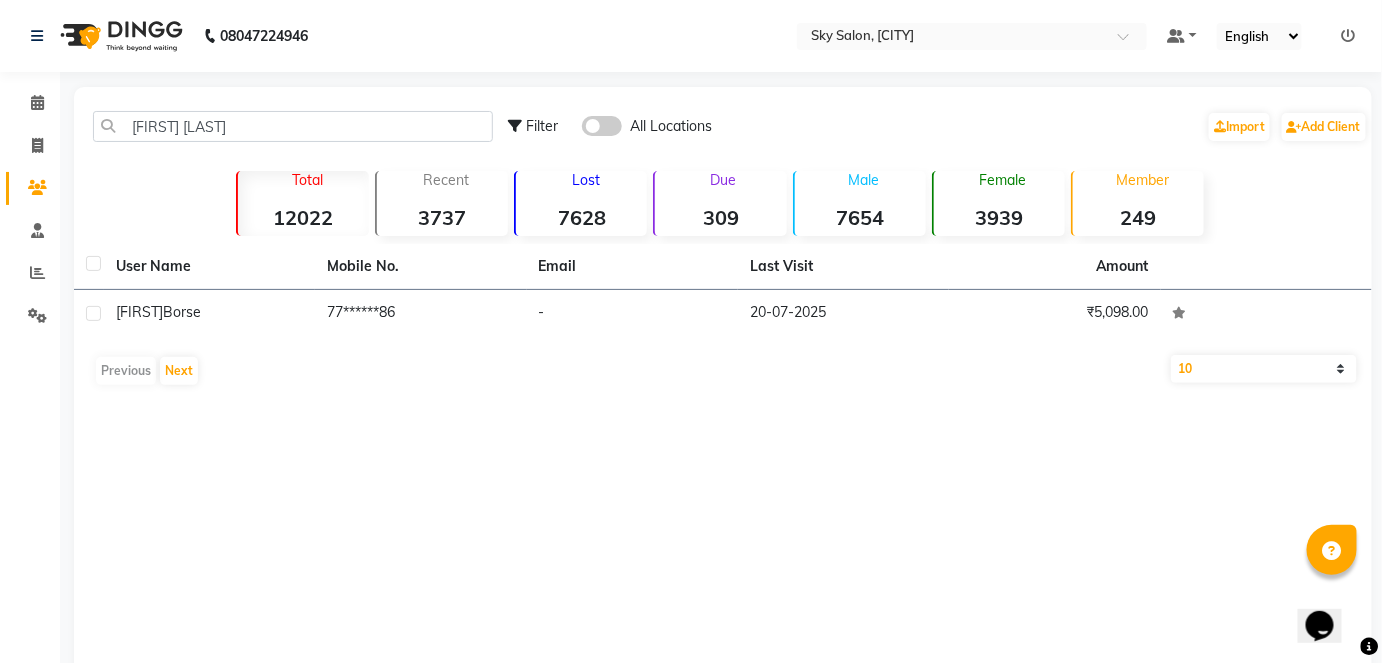 click on "User Name Mobile No. Email Last Visit Amount [FIRST]  [LAST]   [PHONE]   -   [DATE]   [PRICE]   Previous   Next   10   50   100" 